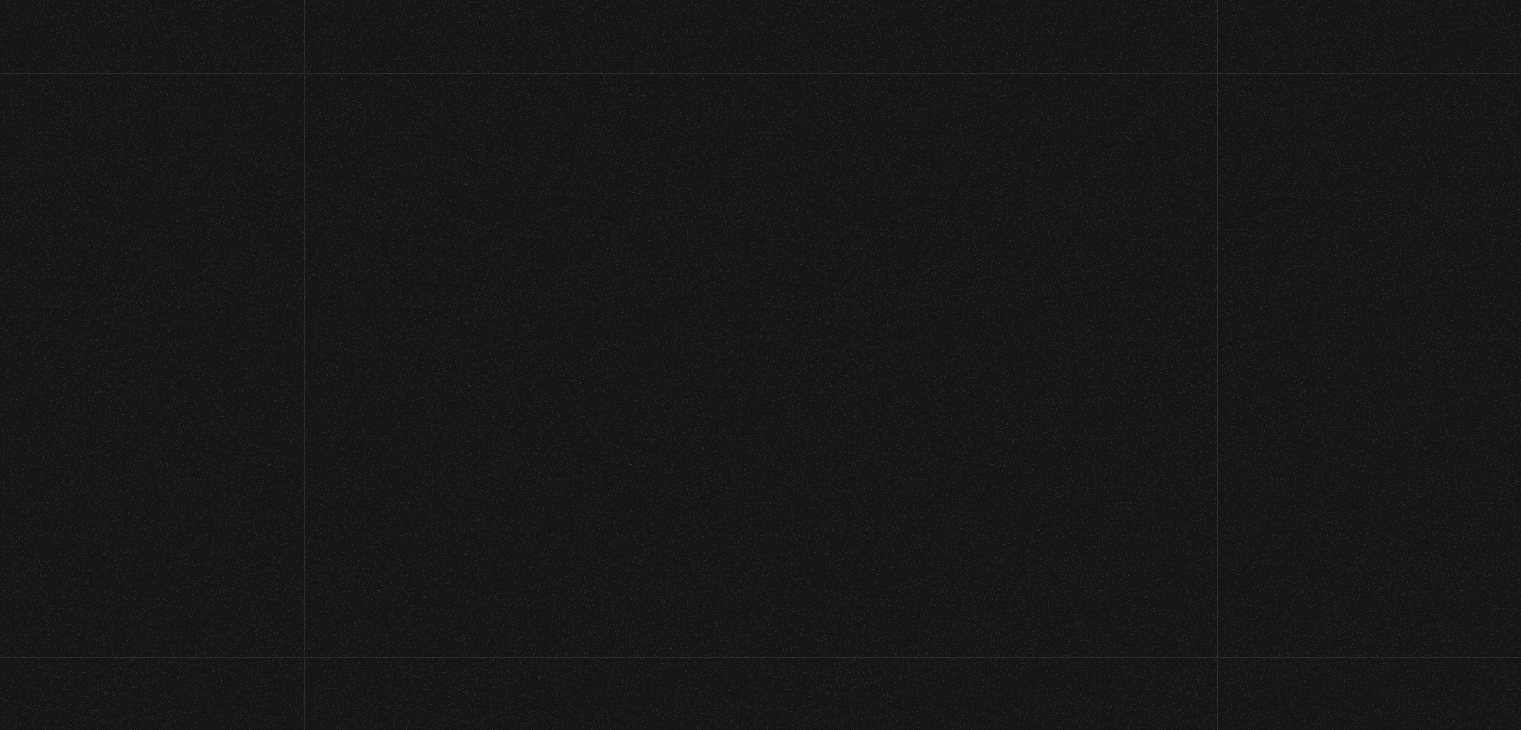 scroll, scrollTop: 0, scrollLeft: 0, axis: both 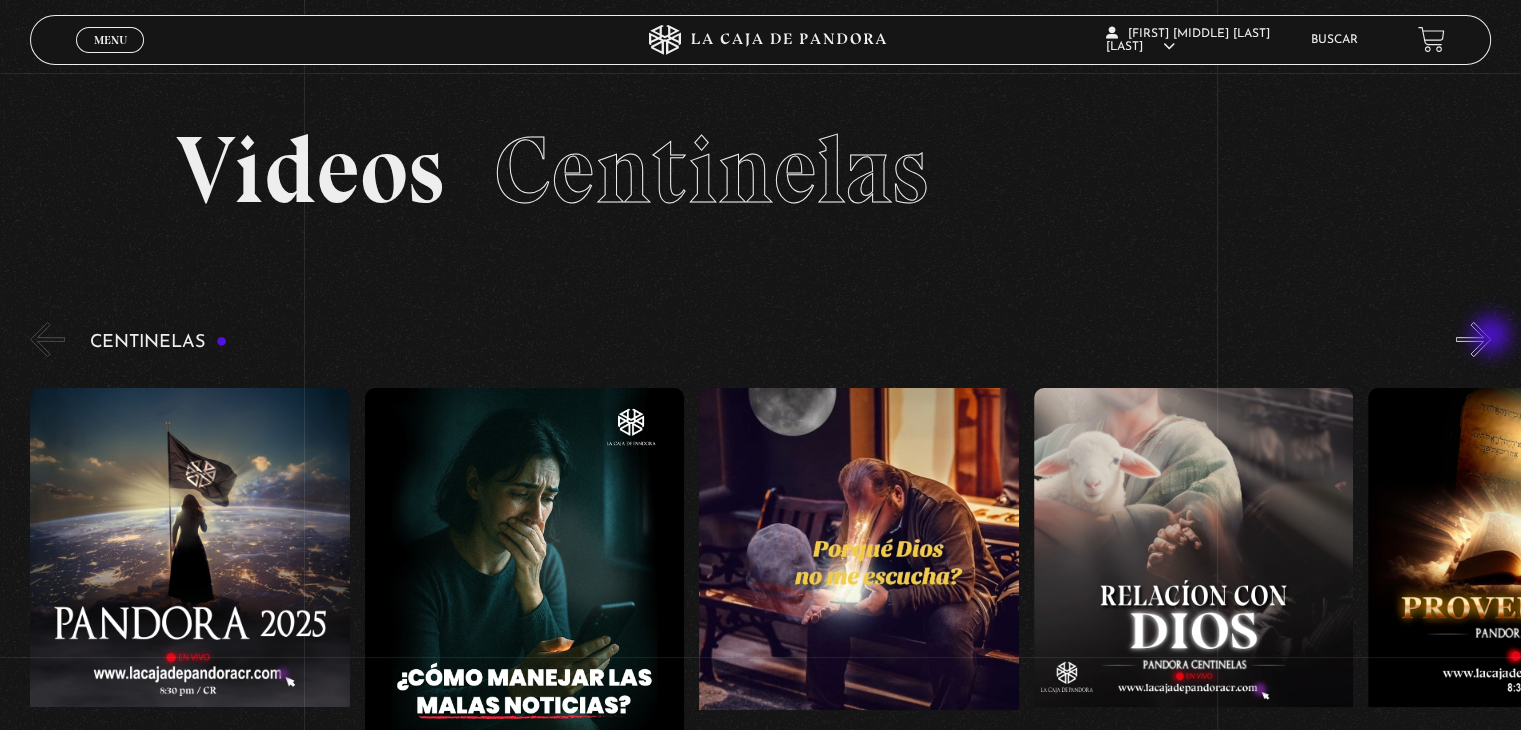 click on "»" at bounding box center (1473, 339) 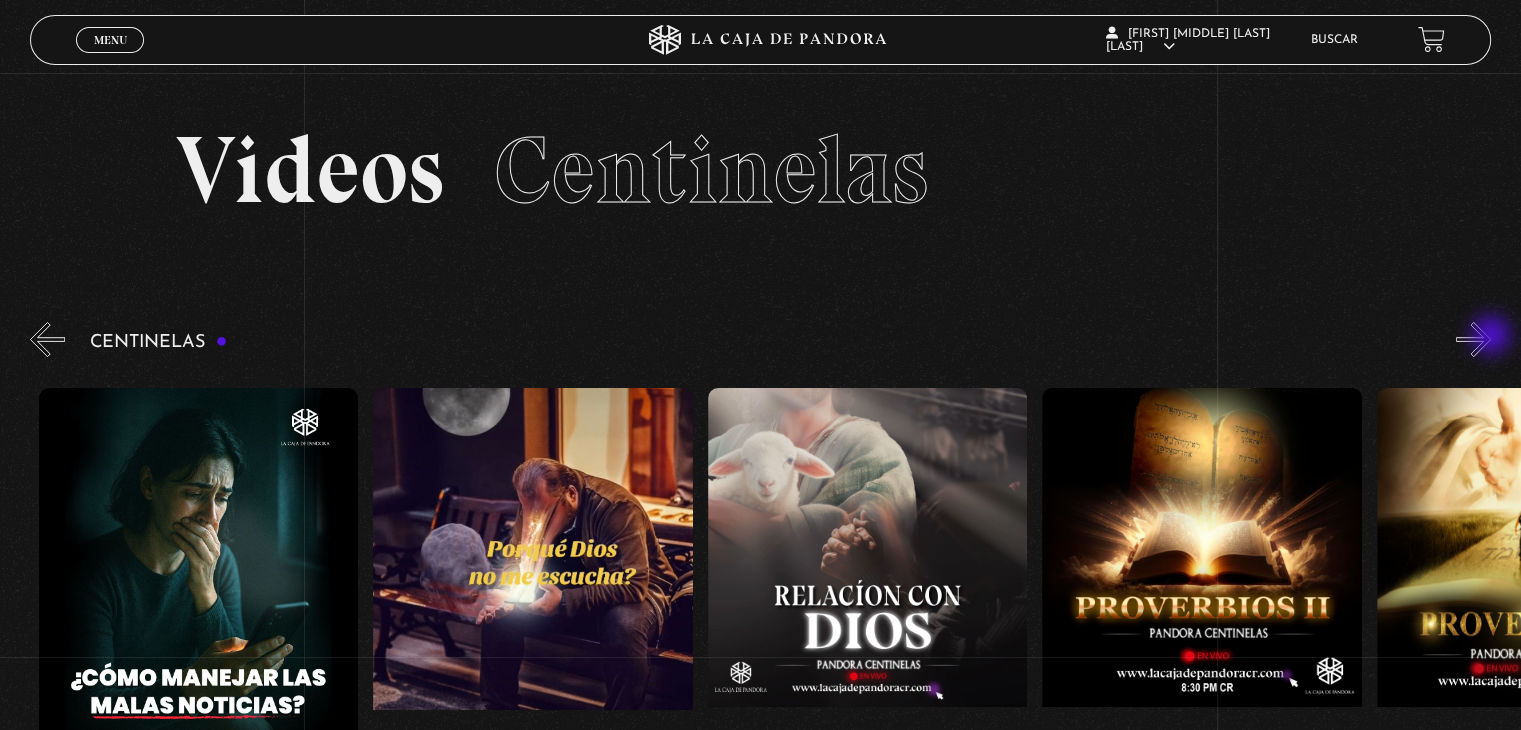 click on "»" at bounding box center (1473, 339) 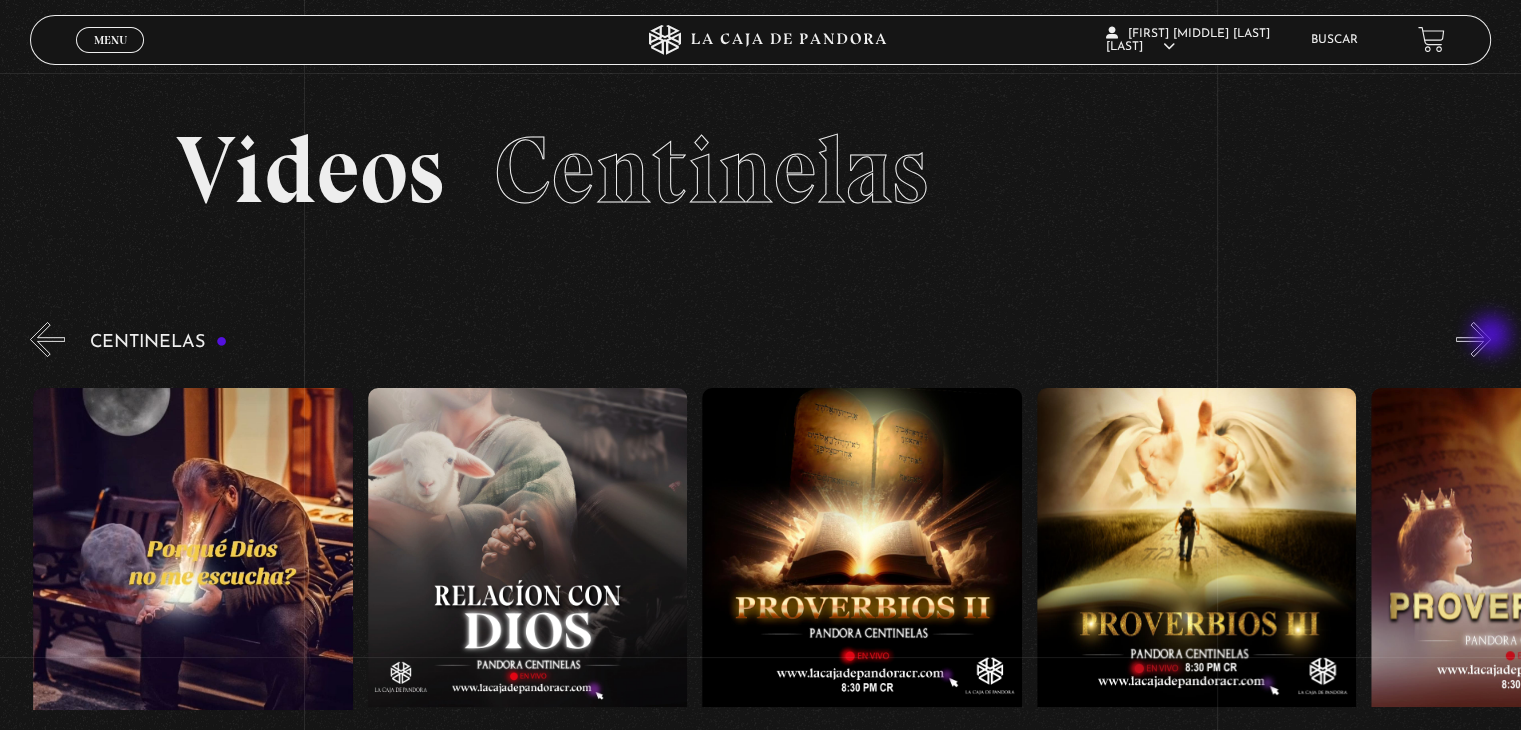 click on "»" at bounding box center [1473, 339] 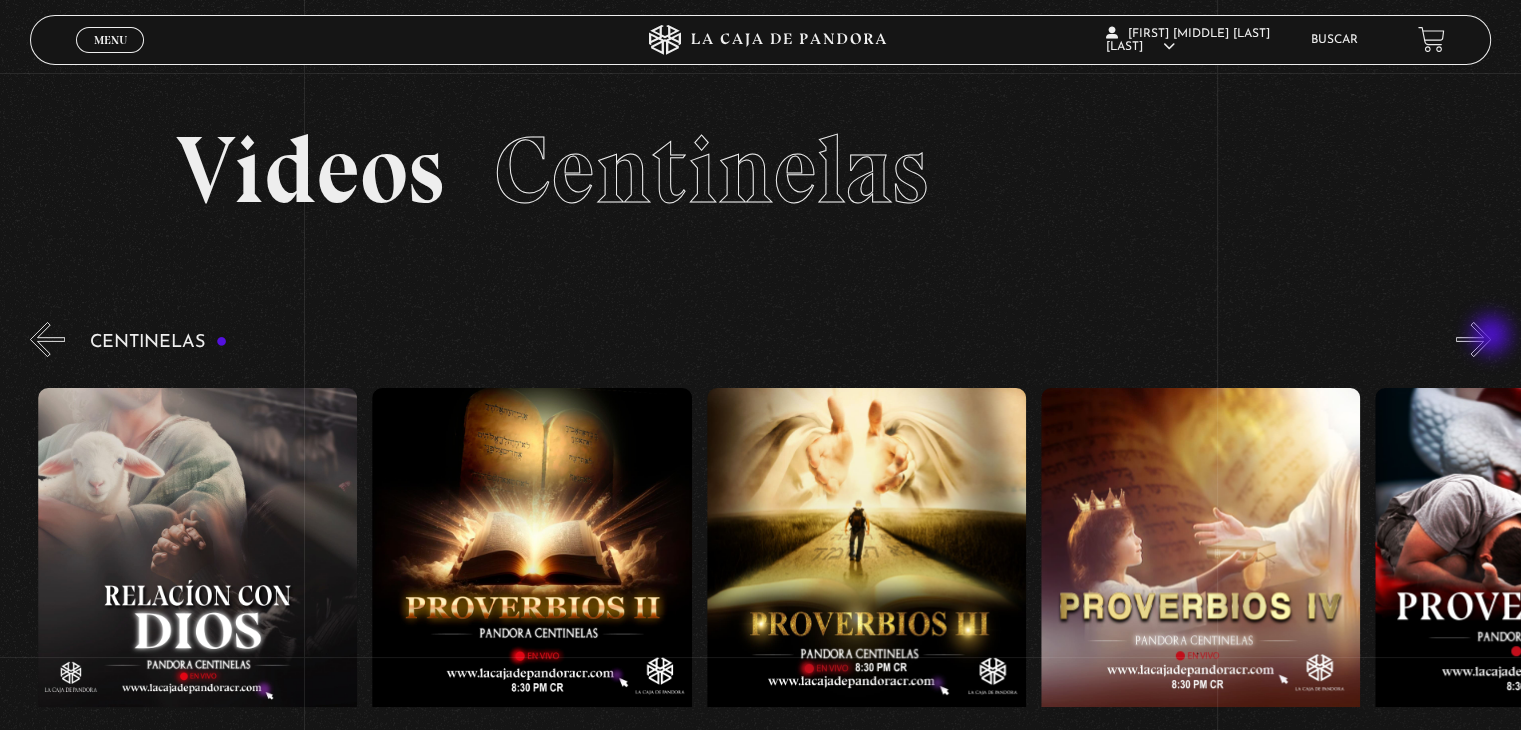 click on "»" at bounding box center (1473, 339) 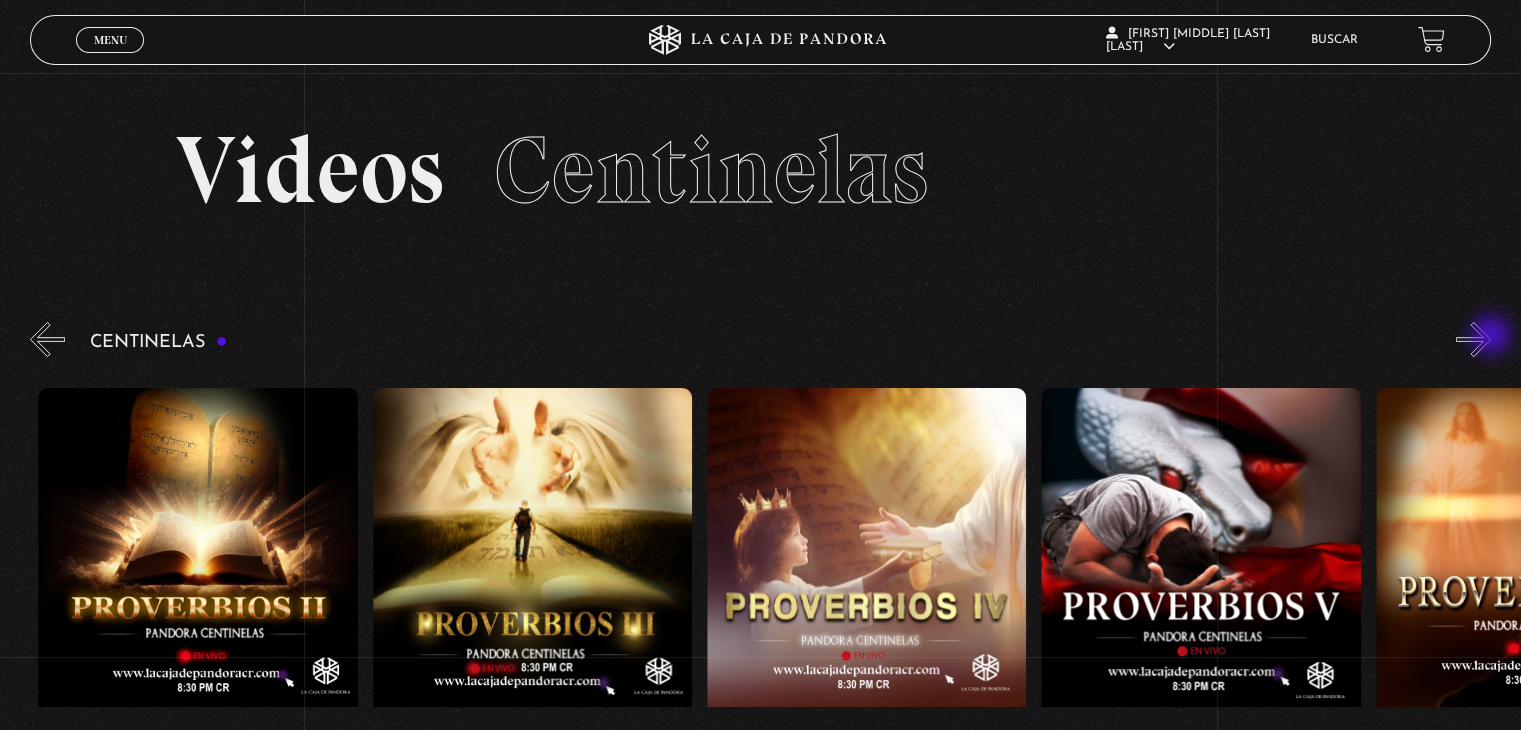 click on "»" at bounding box center (1473, 339) 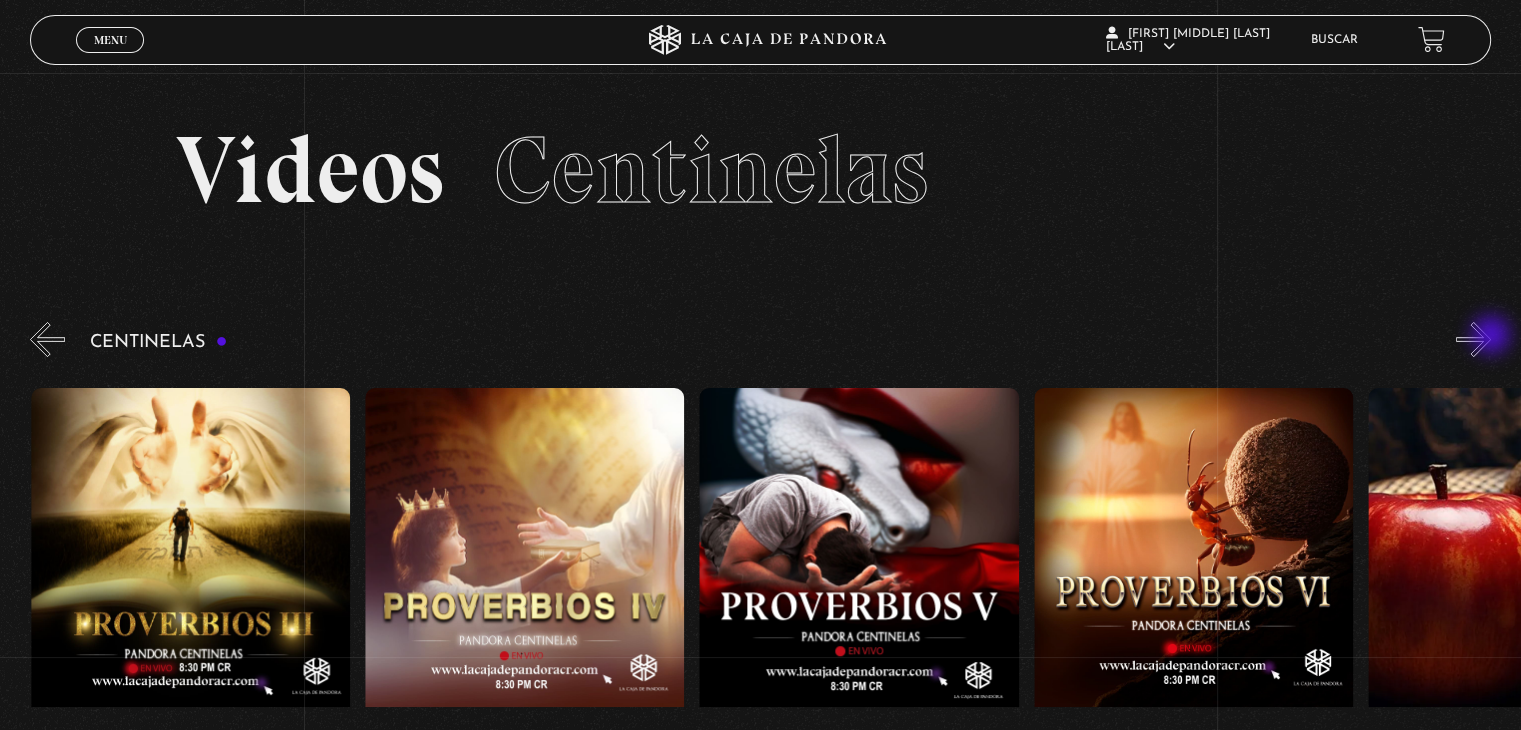 click on "»" at bounding box center (1473, 339) 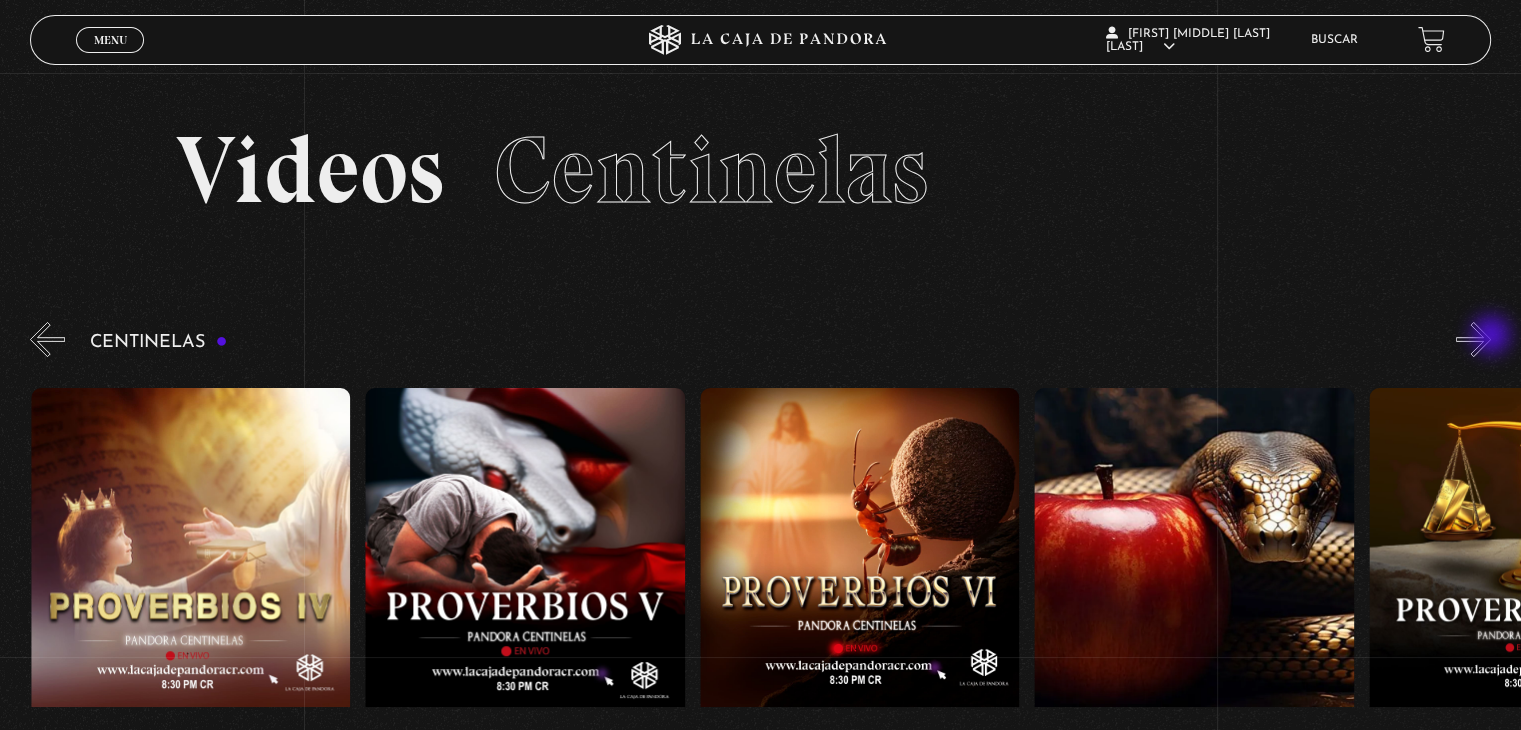click on "»" at bounding box center (1473, 339) 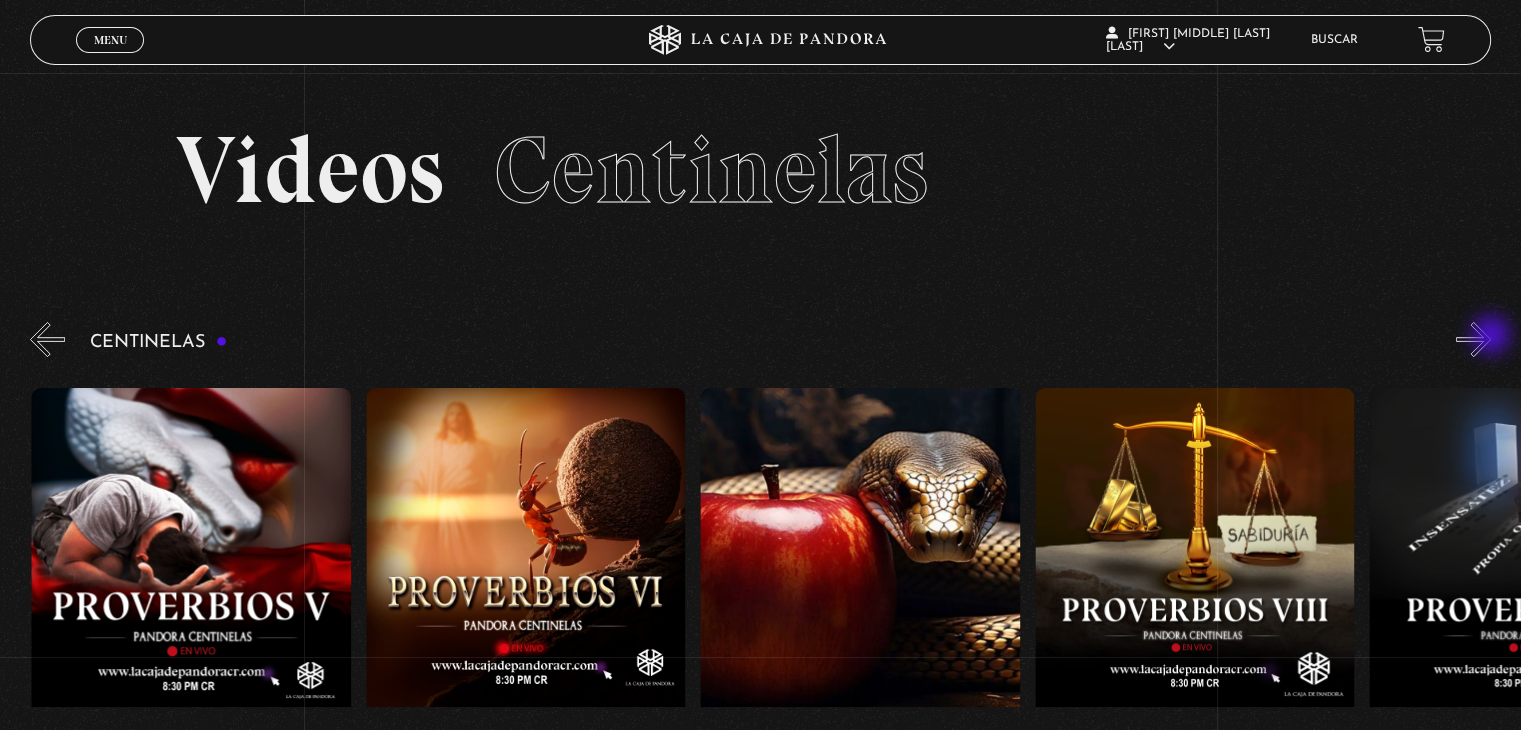 click on "»" at bounding box center (1473, 339) 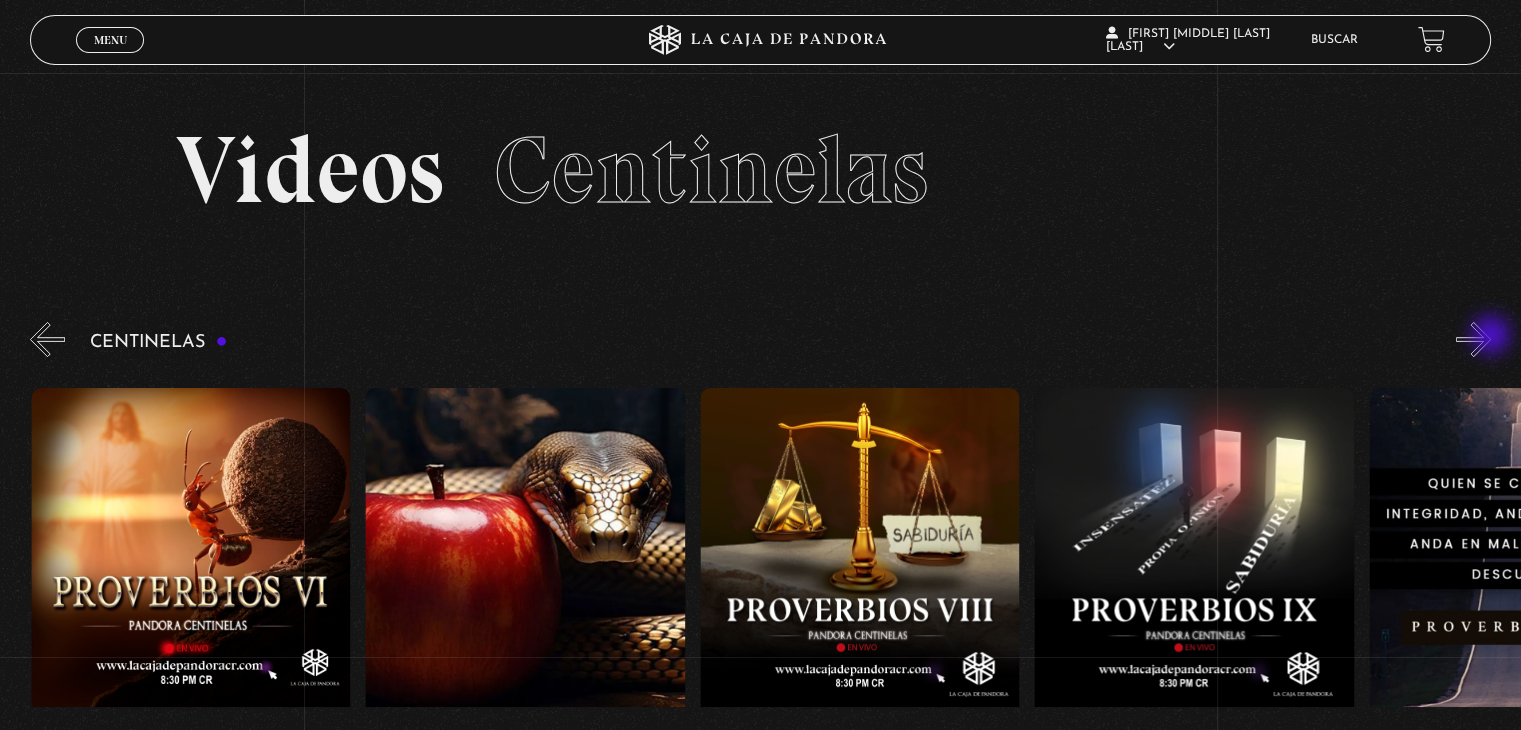 click on "»" at bounding box center (1473, 339) 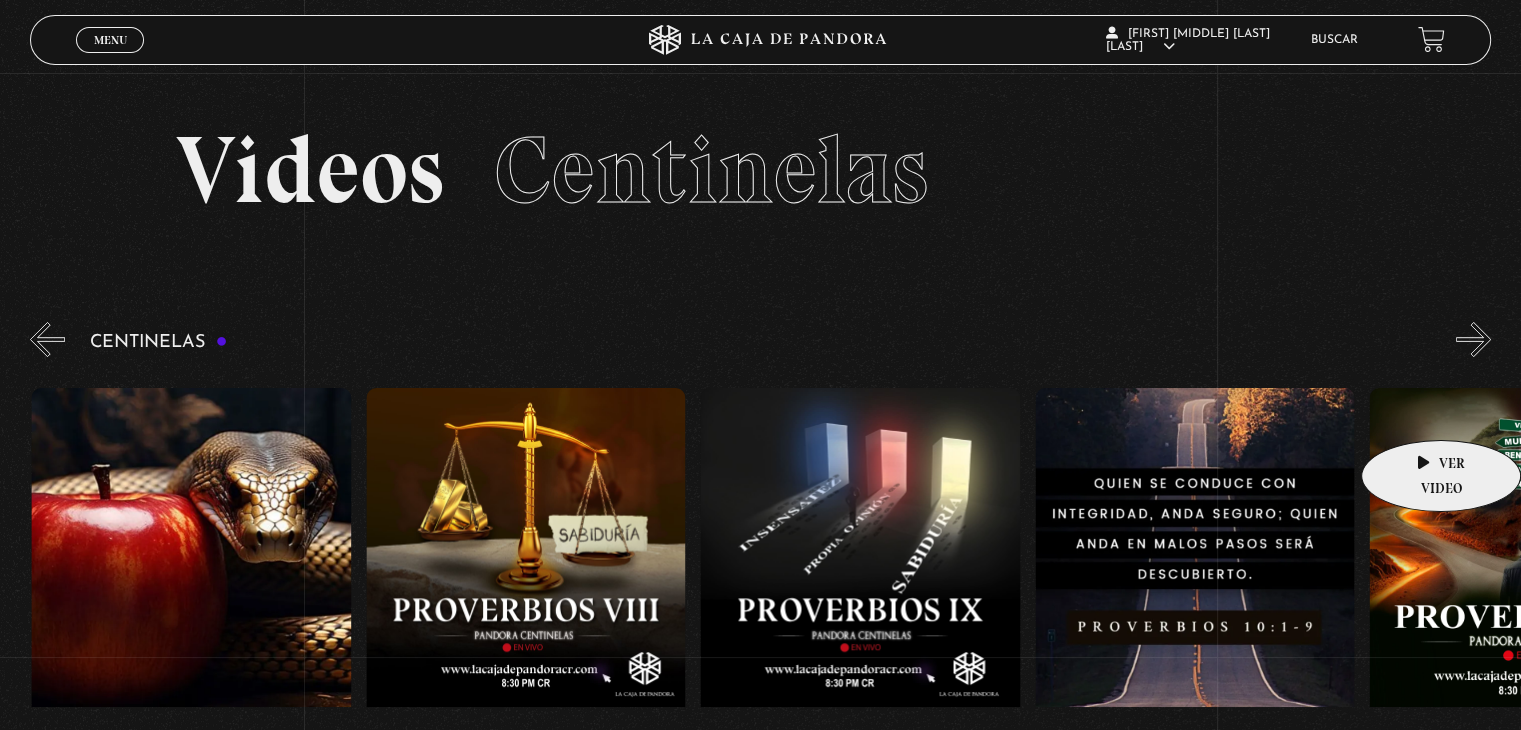 scroll, scrollTop: 0, scrollLeft: 3010, axis: horizontal 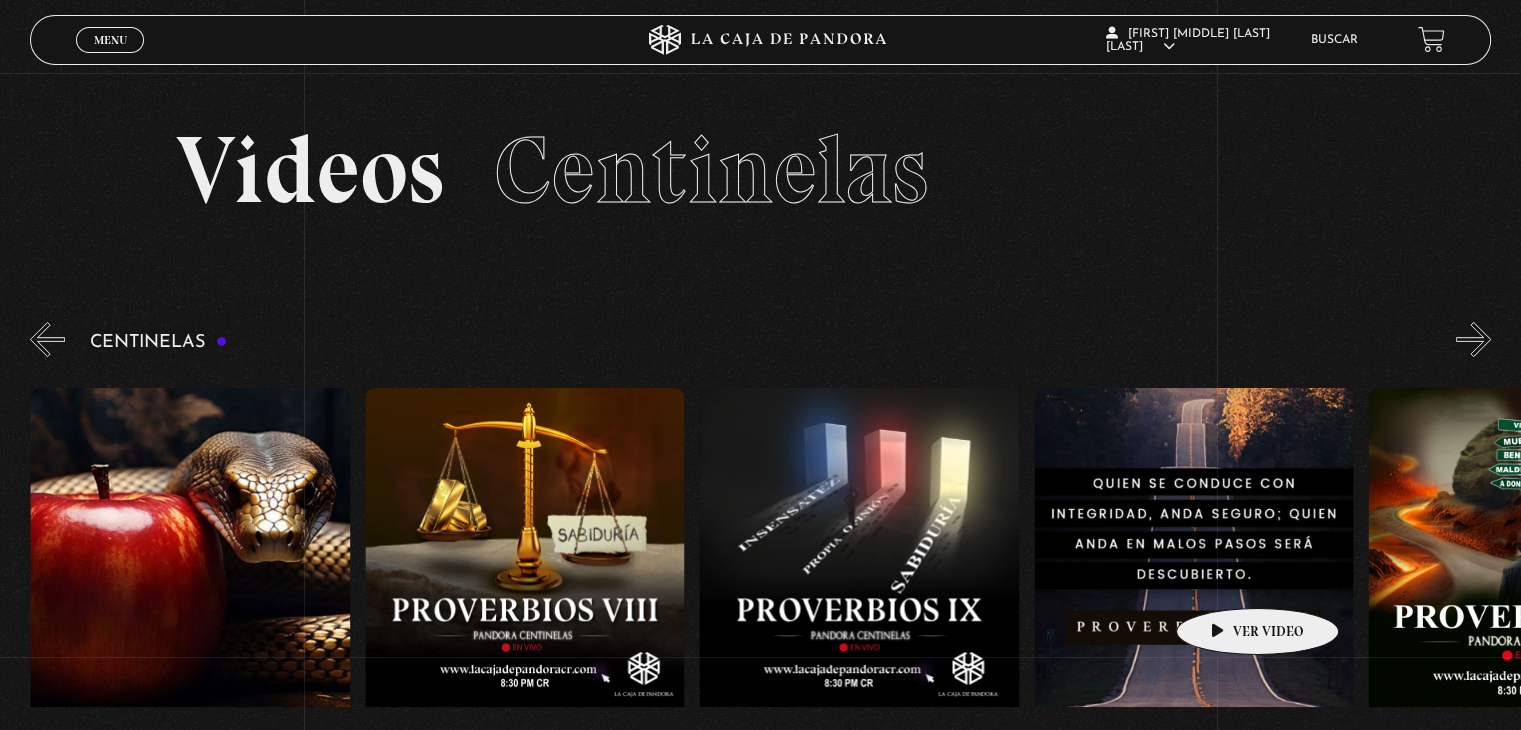 click at bounding box center (1193, 568) 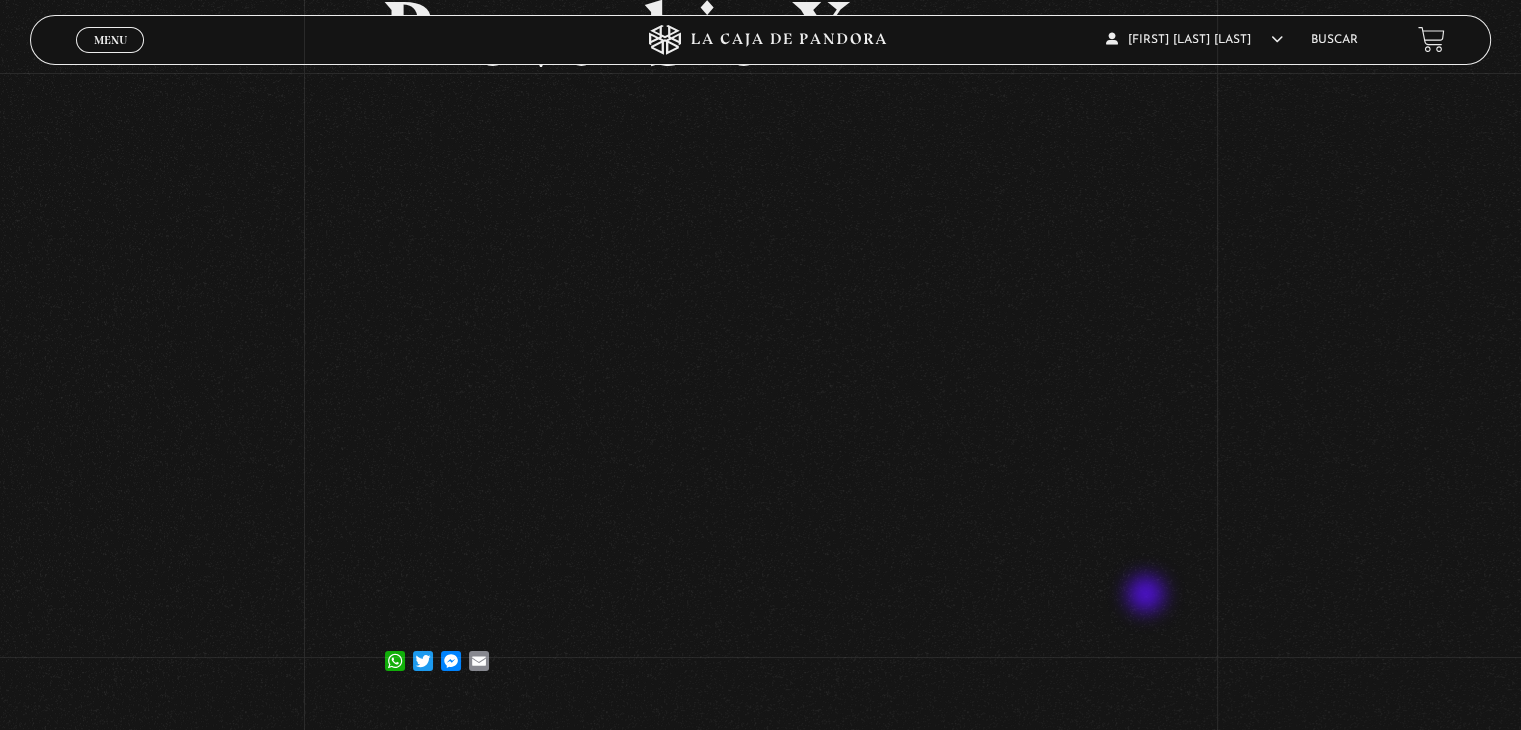 scroll, scrollTop: 200, scrollLeft: 0, axis: vertical 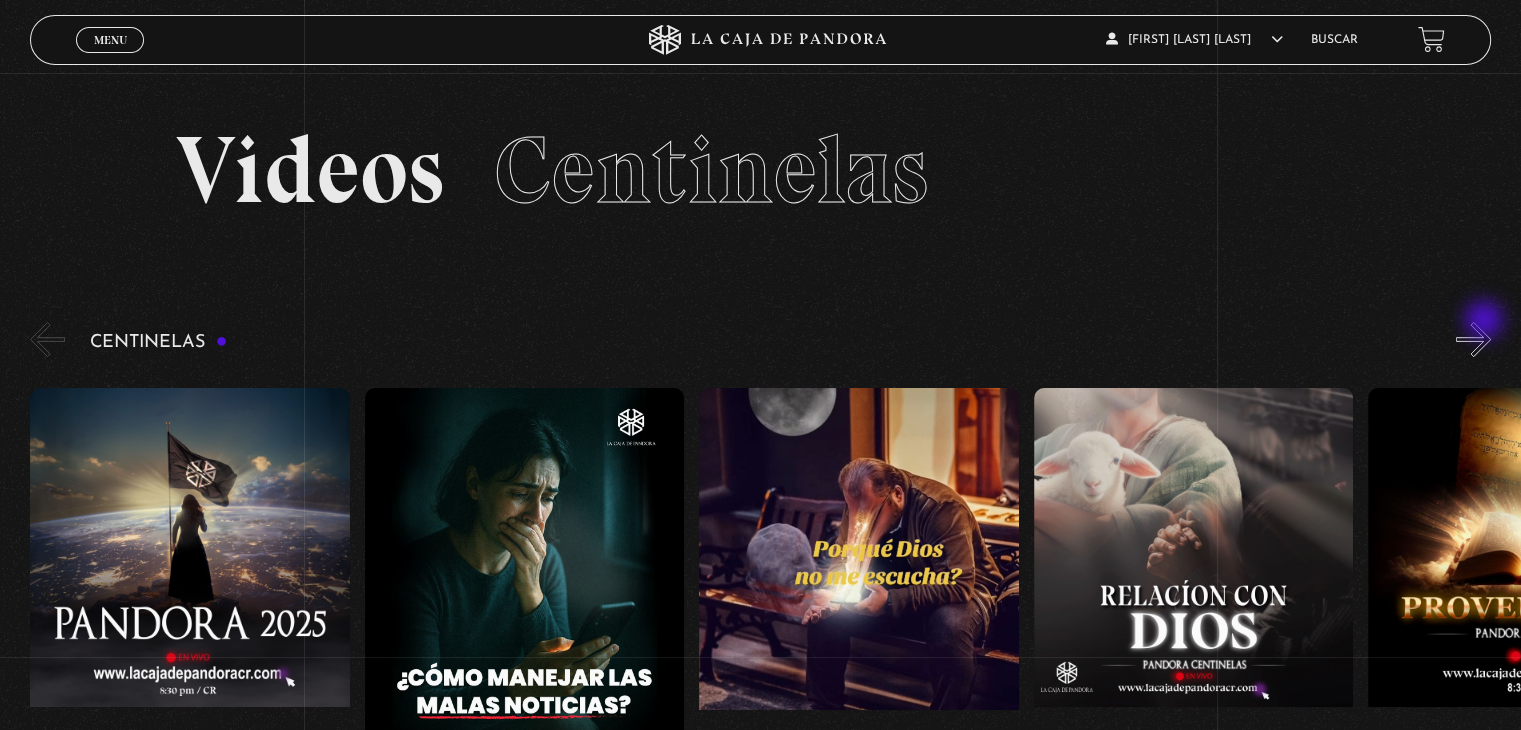 click on "»" at bounding box center (1473, 339) 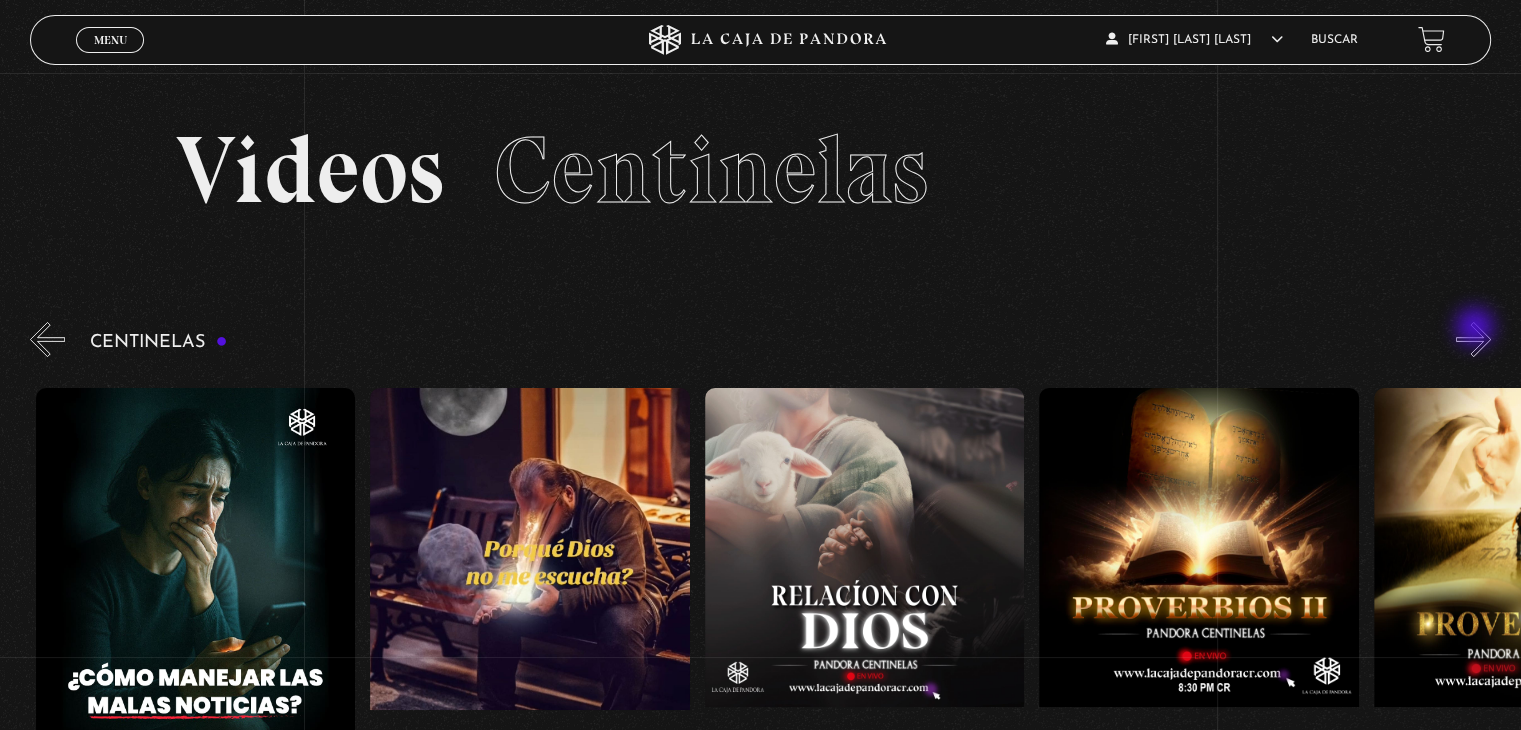 click on "»" at bounding box center [1473, 339] 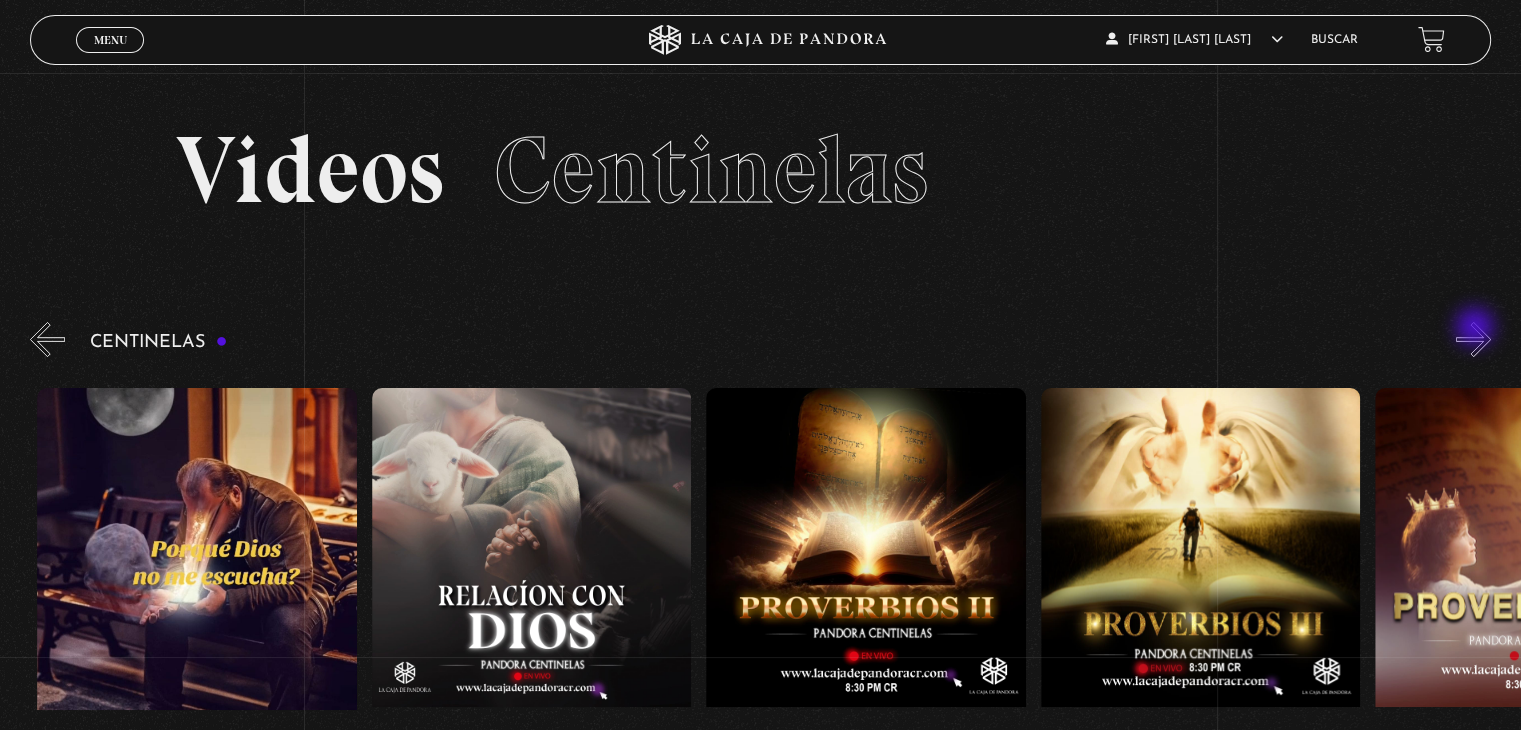 click on "»" at bounding box center [1473, 339] 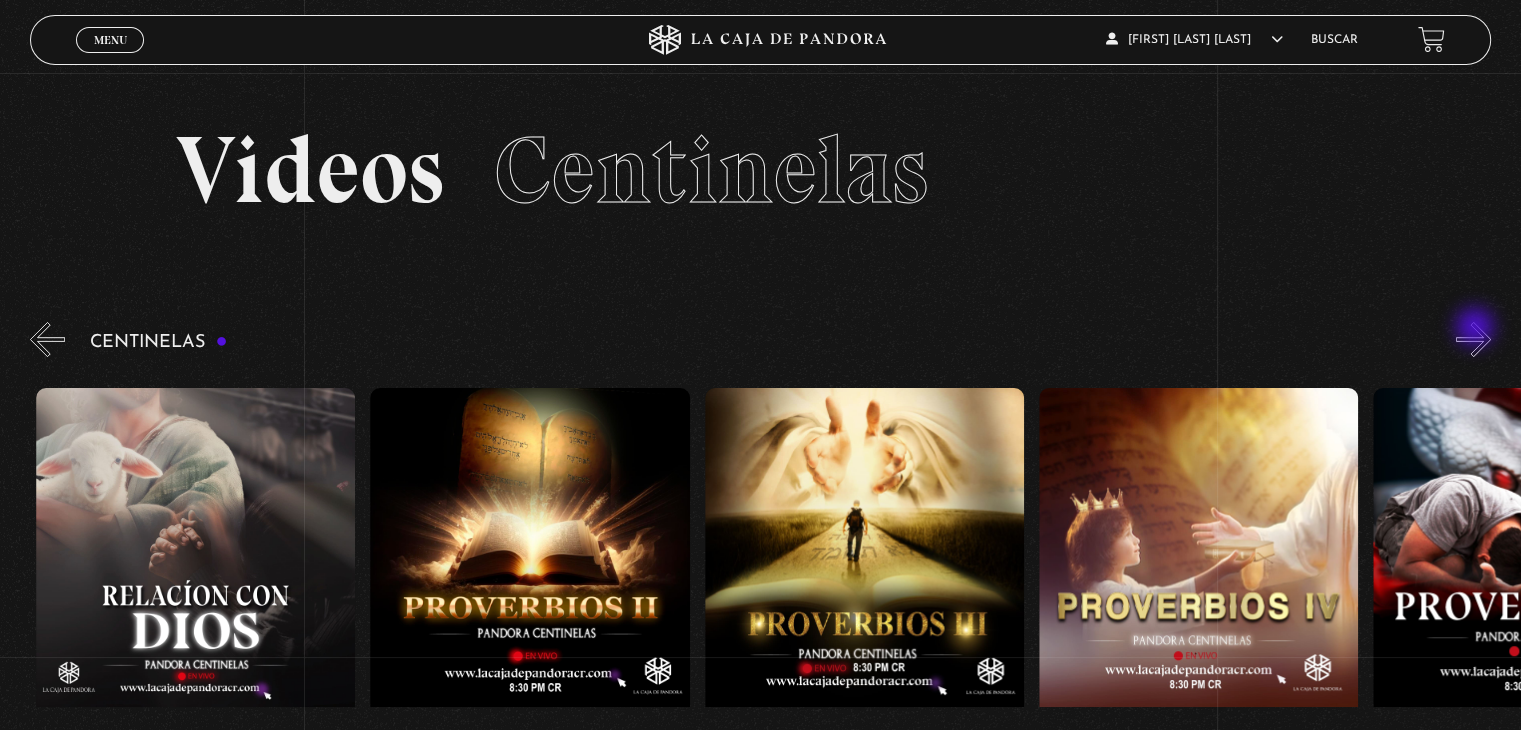 click on "»" at bounding box center (1473, 339) 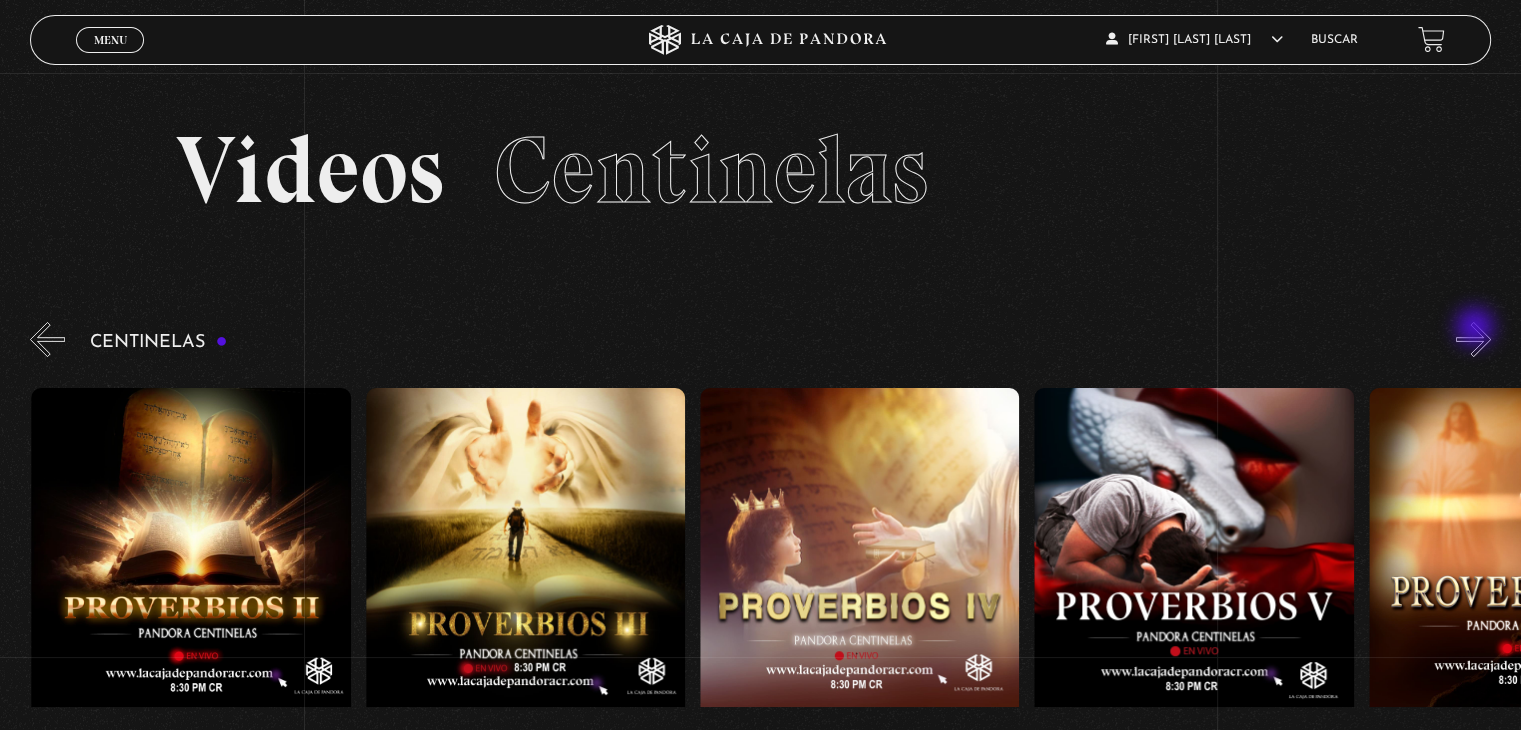 click on "»" at bounding box center [1473, 339] 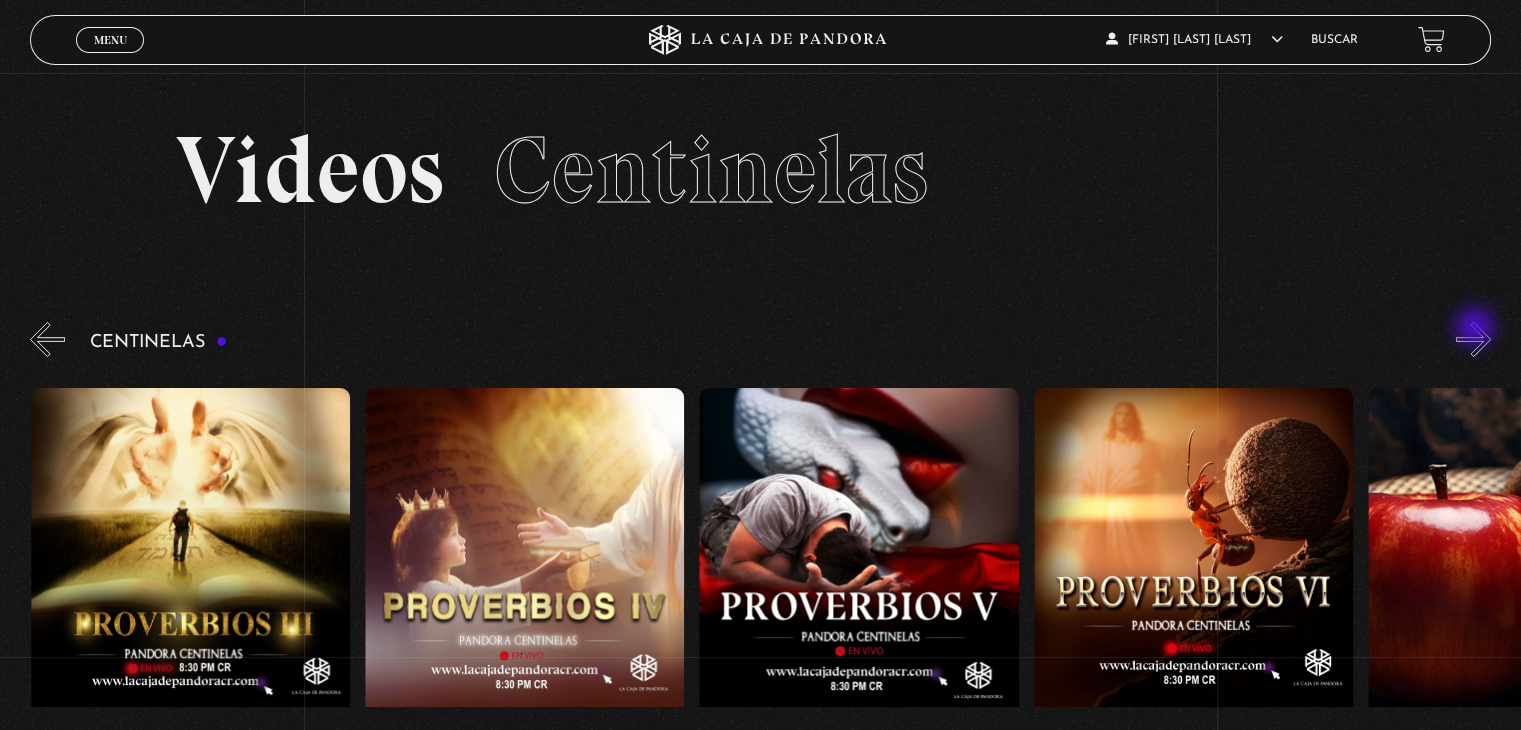 click on "»" at bounding box center (1473, 339) 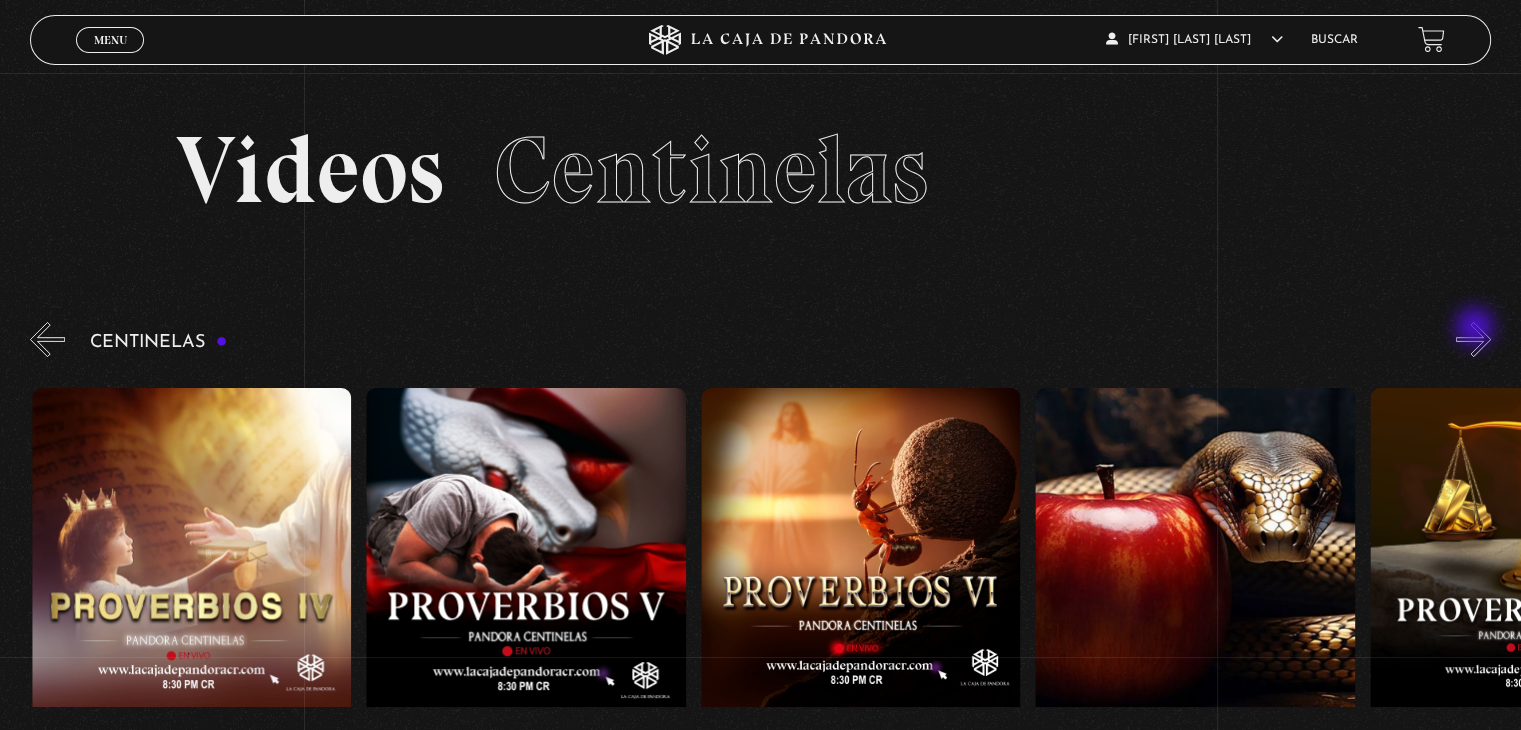 click on "»" at bounding box center [1473, 339] 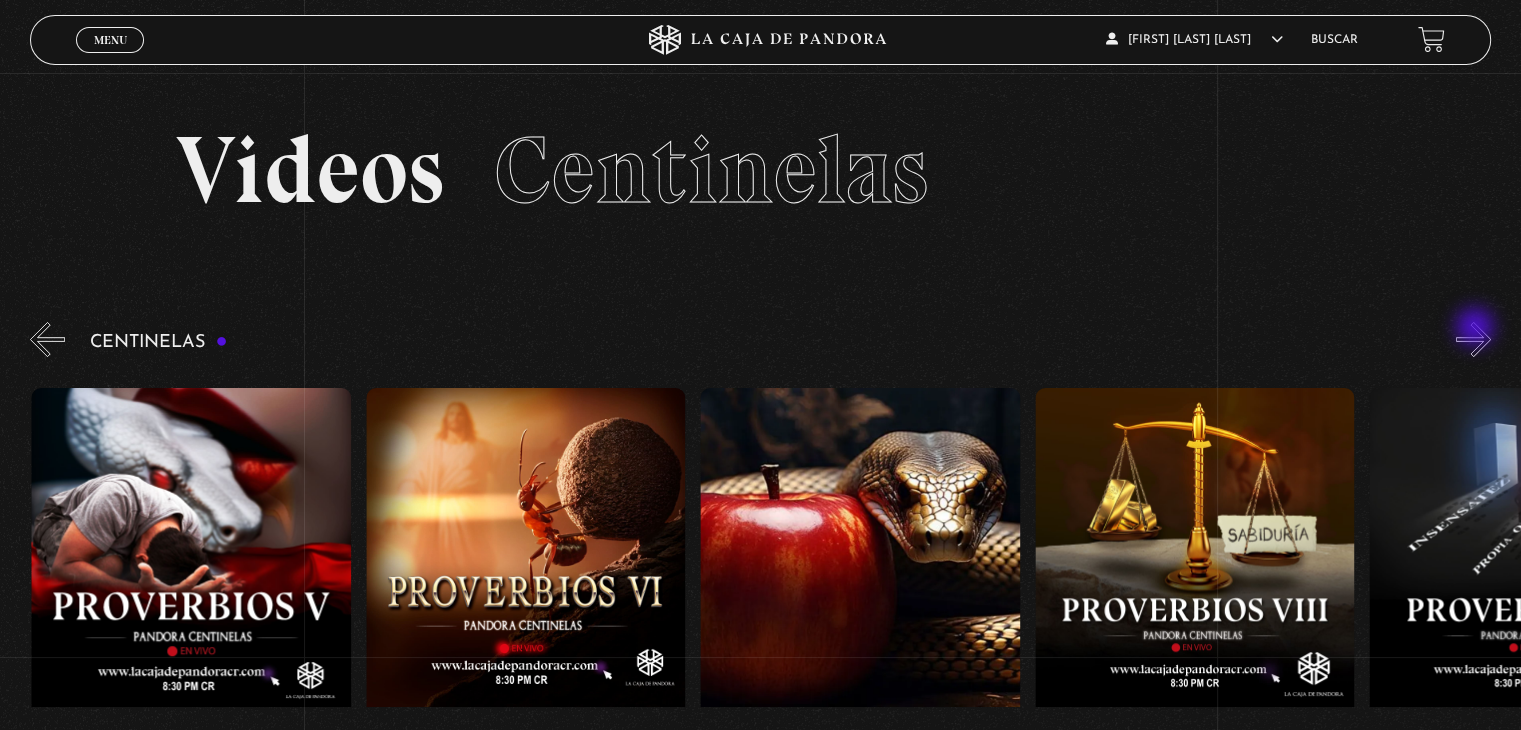 click on "»" at bounding box center (1473, 339) 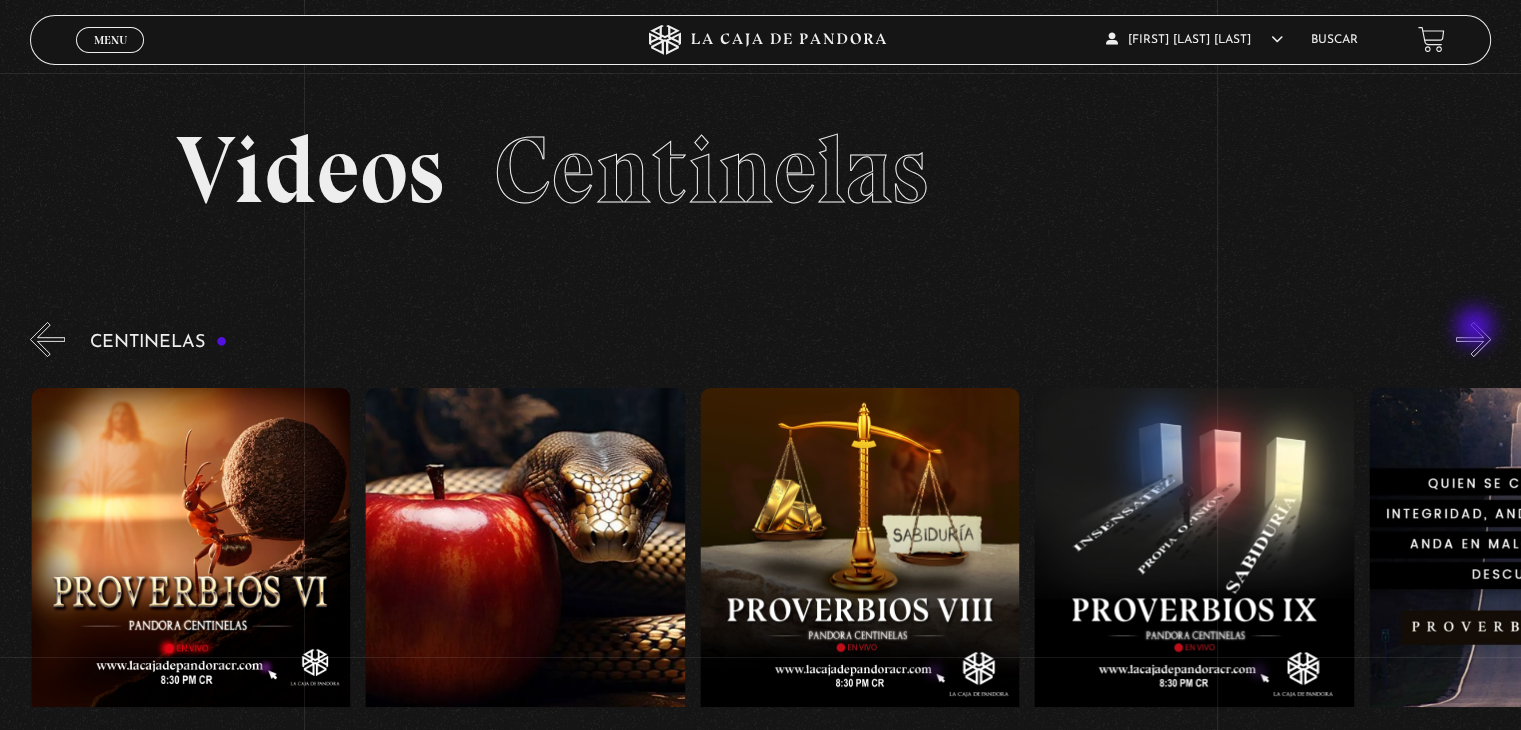 click on "»" at bounding box center (1473, 339) 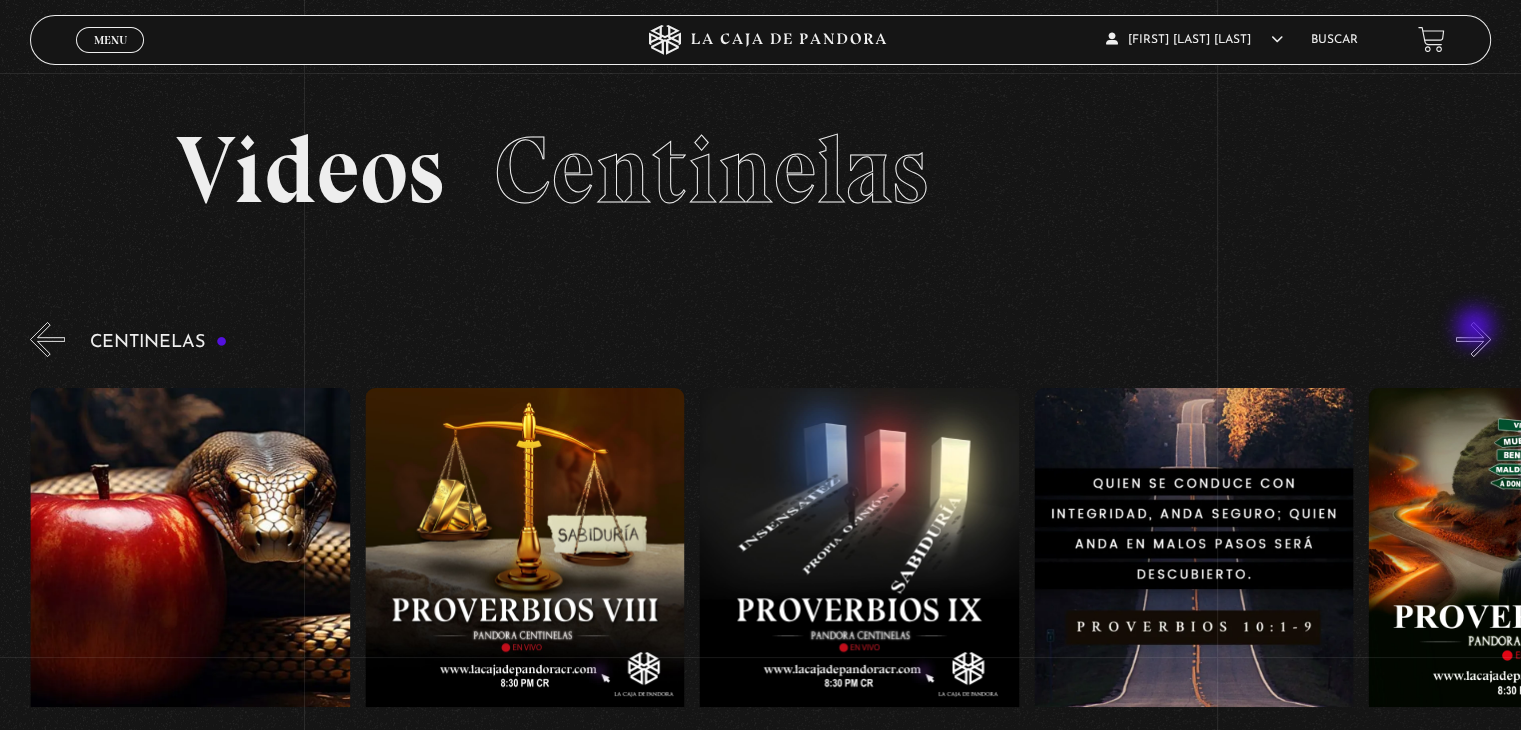 click on "»" at bounding box center (1473, 339) 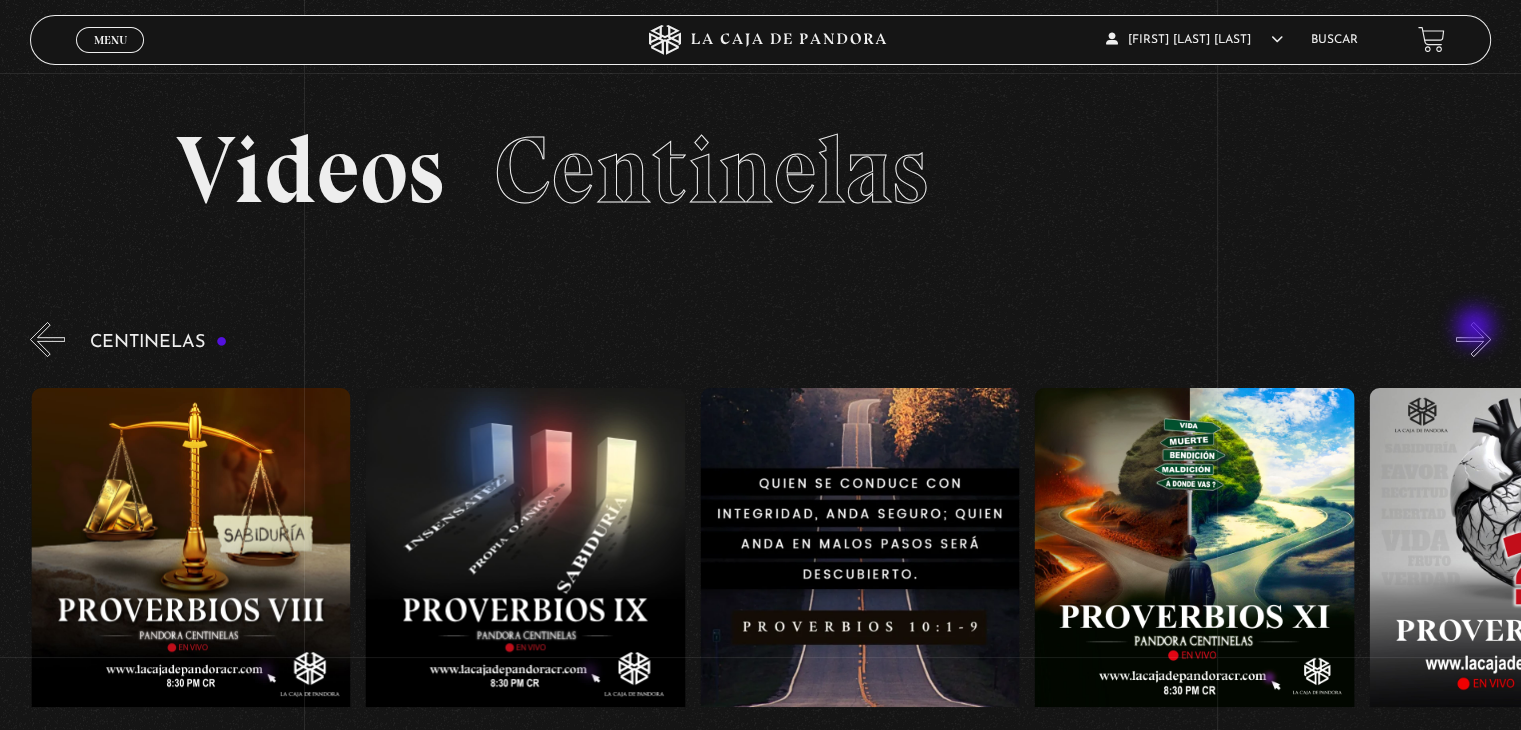 scroll, scrollTop: 0, scrollLeft: 3344, axis: horizontal 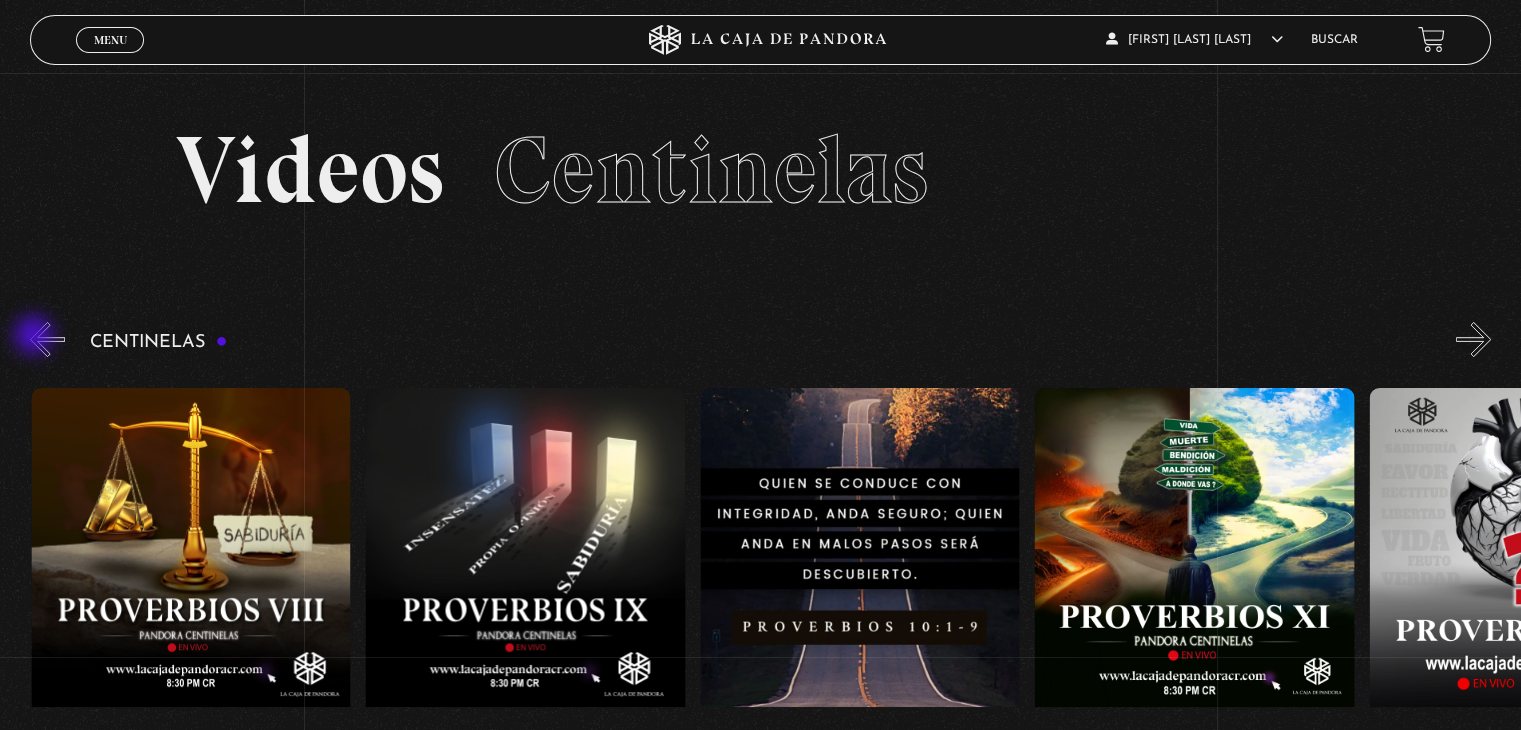 click on "«" at bounding box center (47, 339) 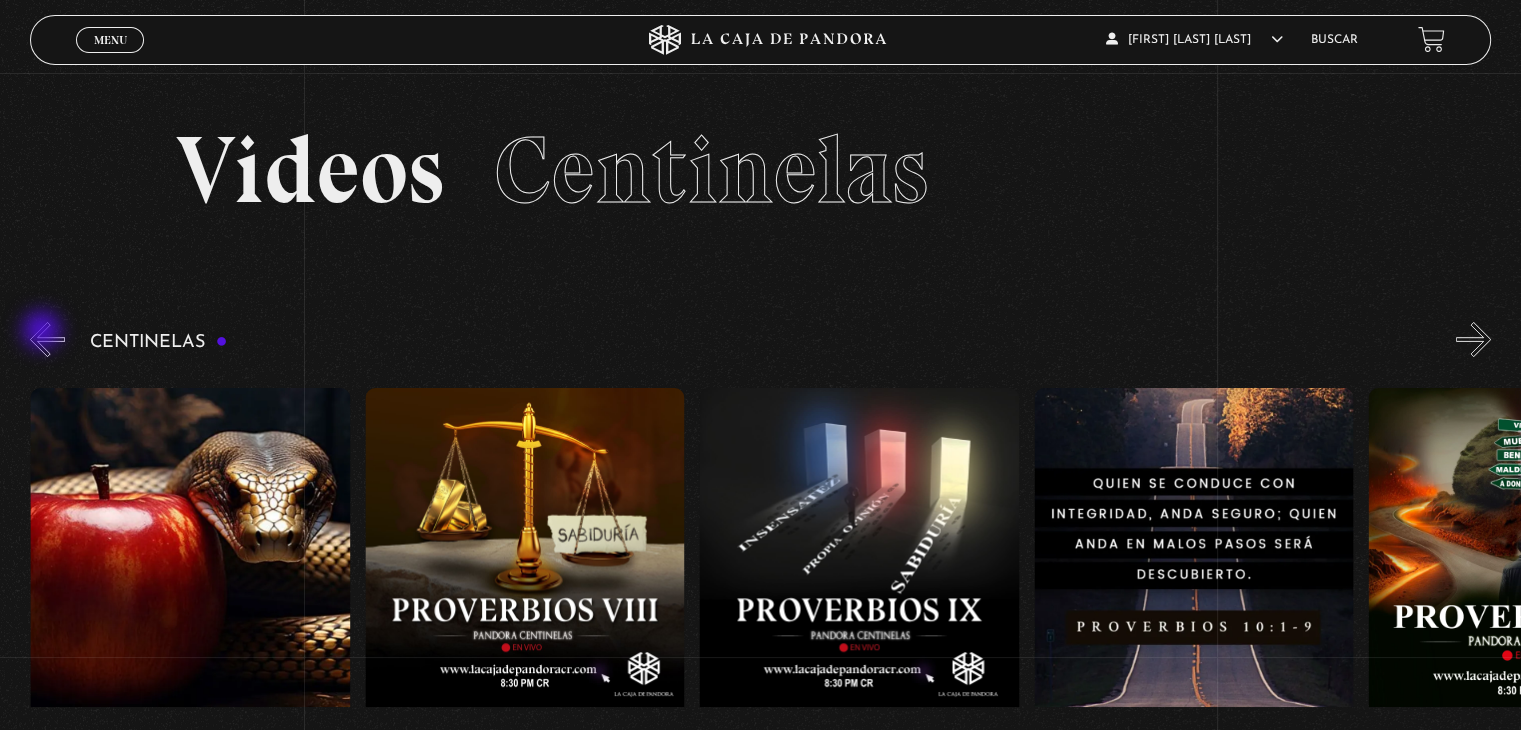 click on "«" at bounding box center [47, 339] 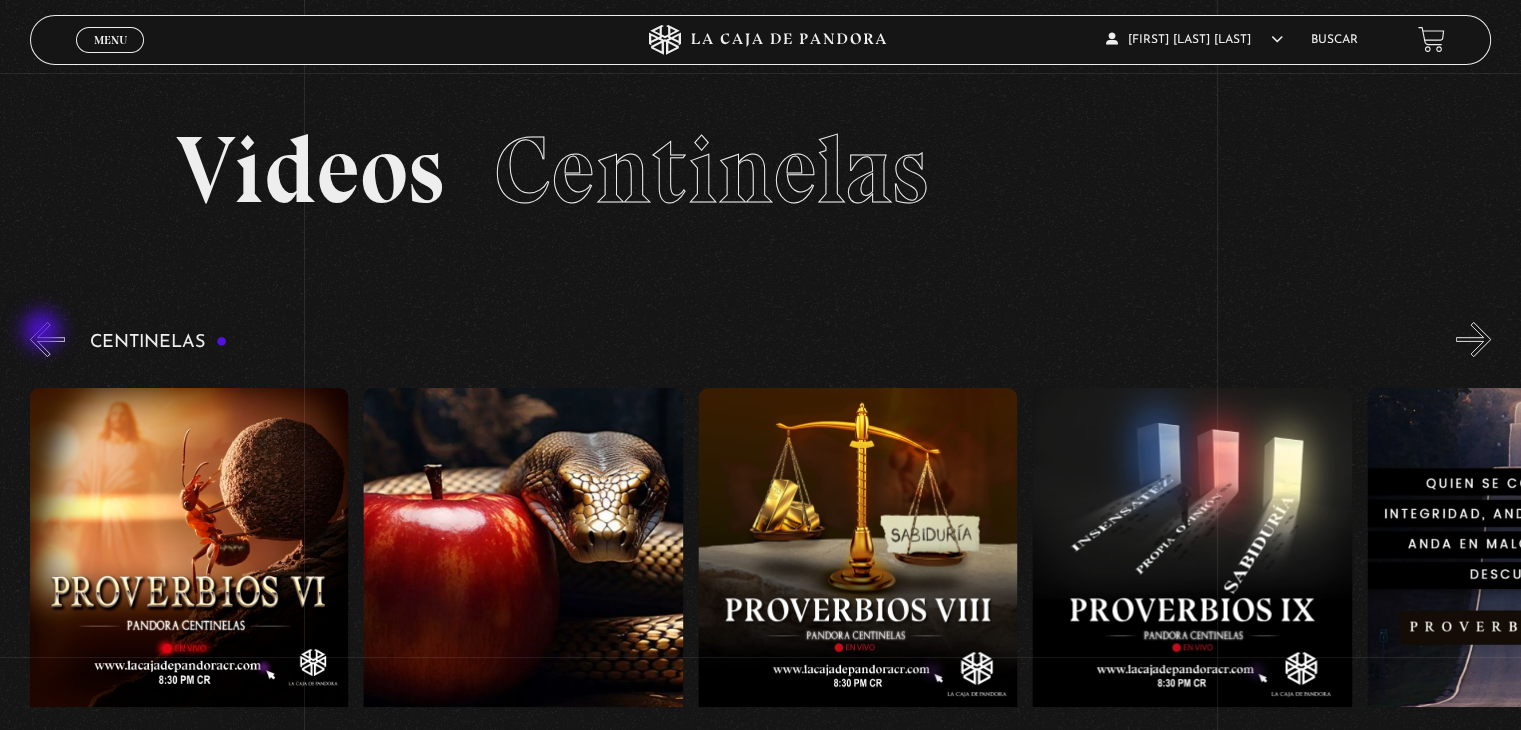 click on "«" at bounding box center [47, 339] 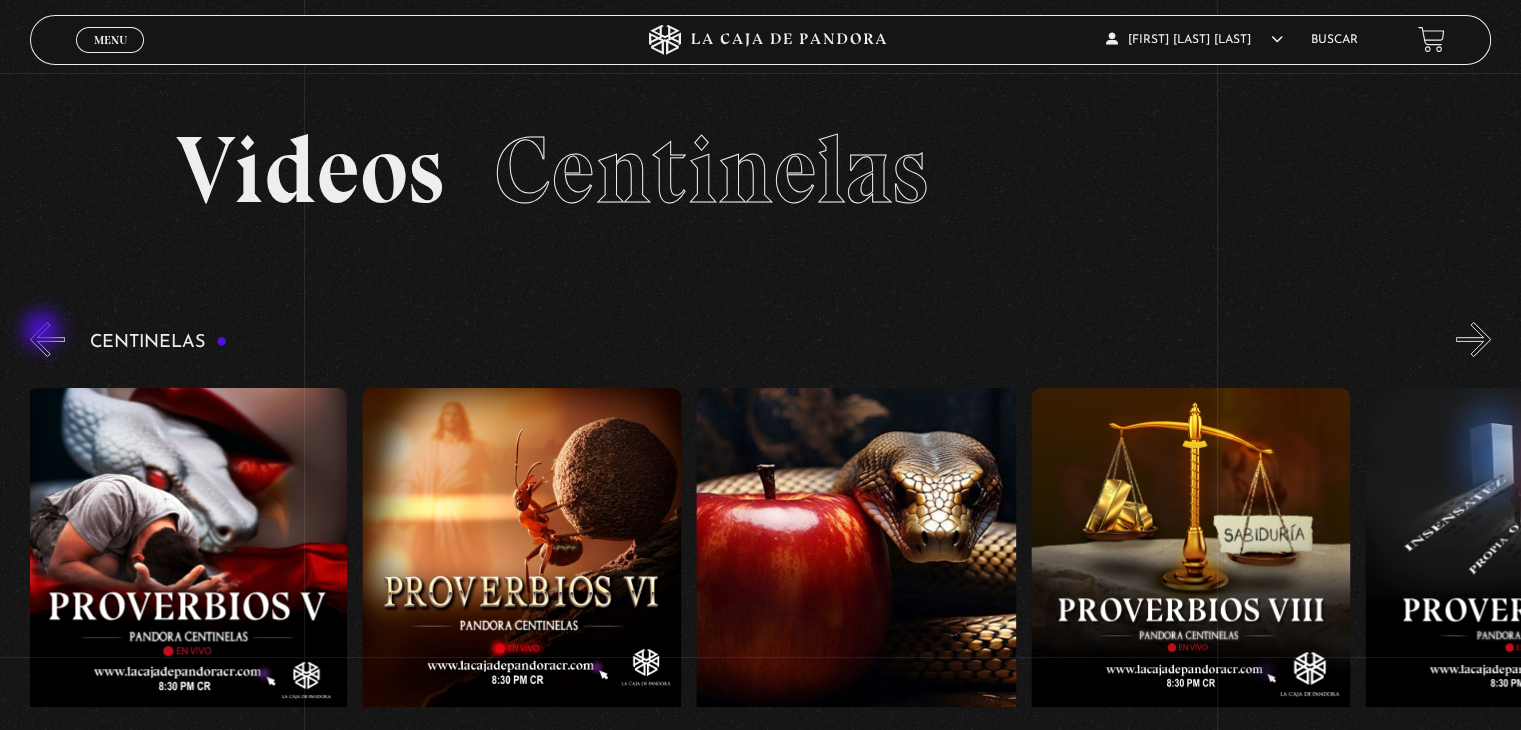 click on "«" at bounding box center [47, 339] 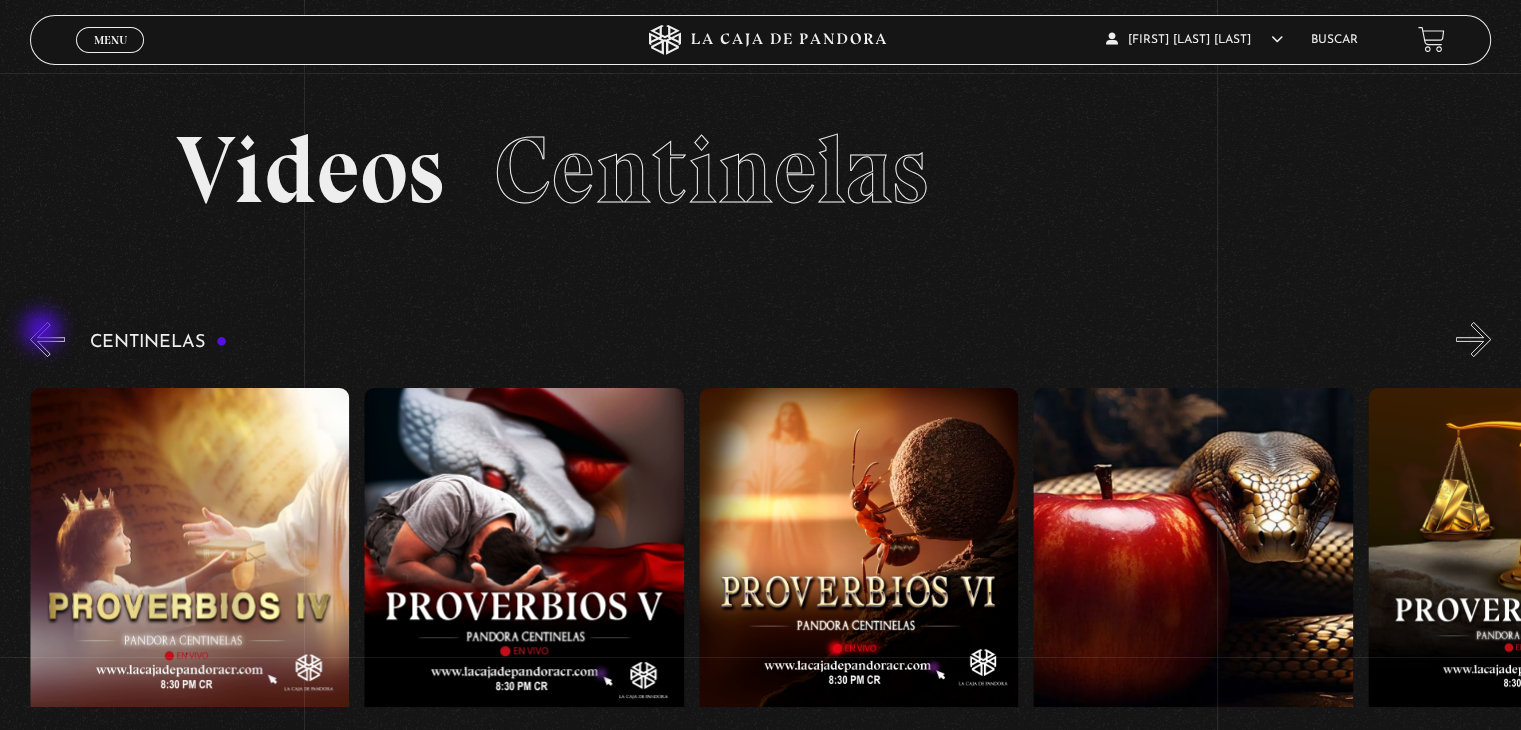 click on "«" at bounding box center (47, 339) 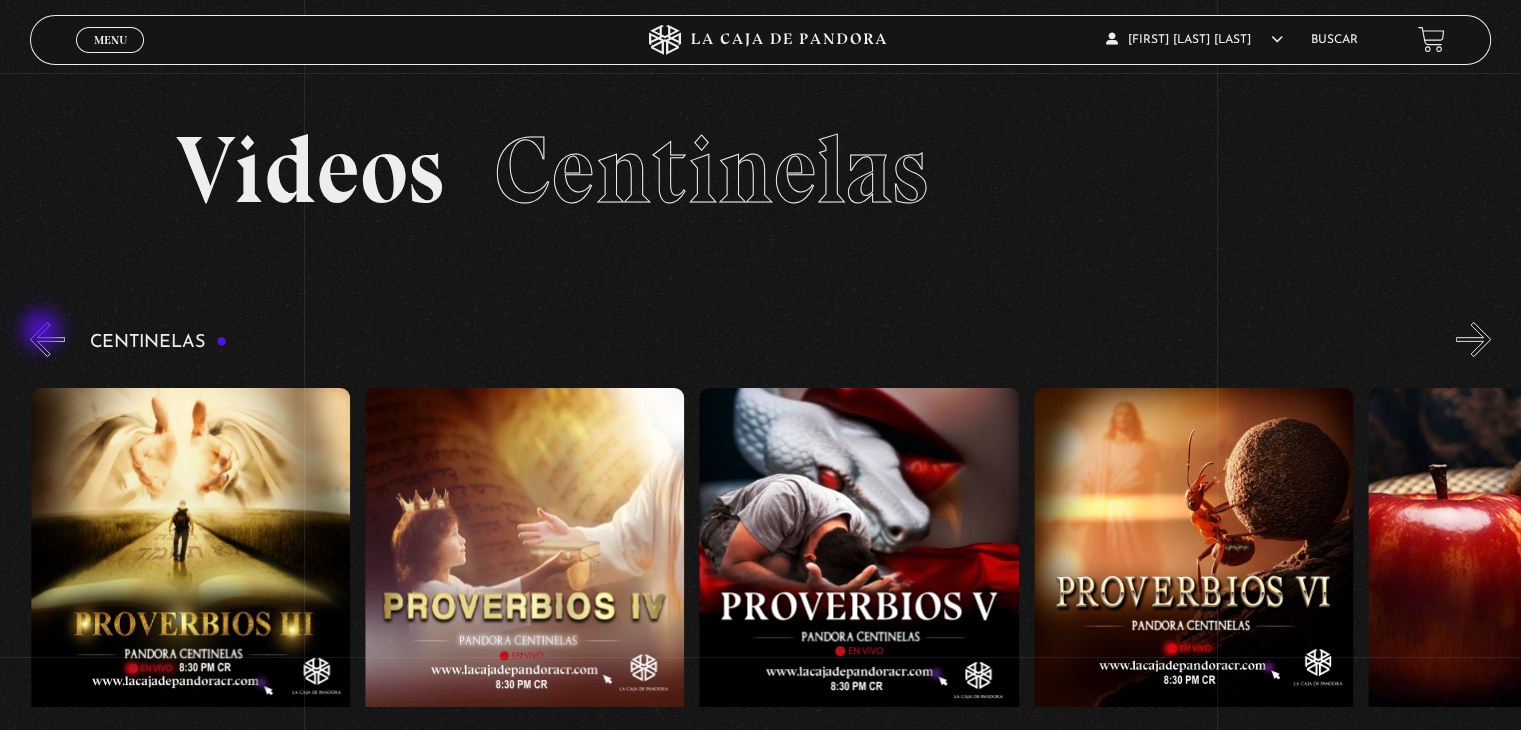 click on "«" at bounding box center (47, 339) 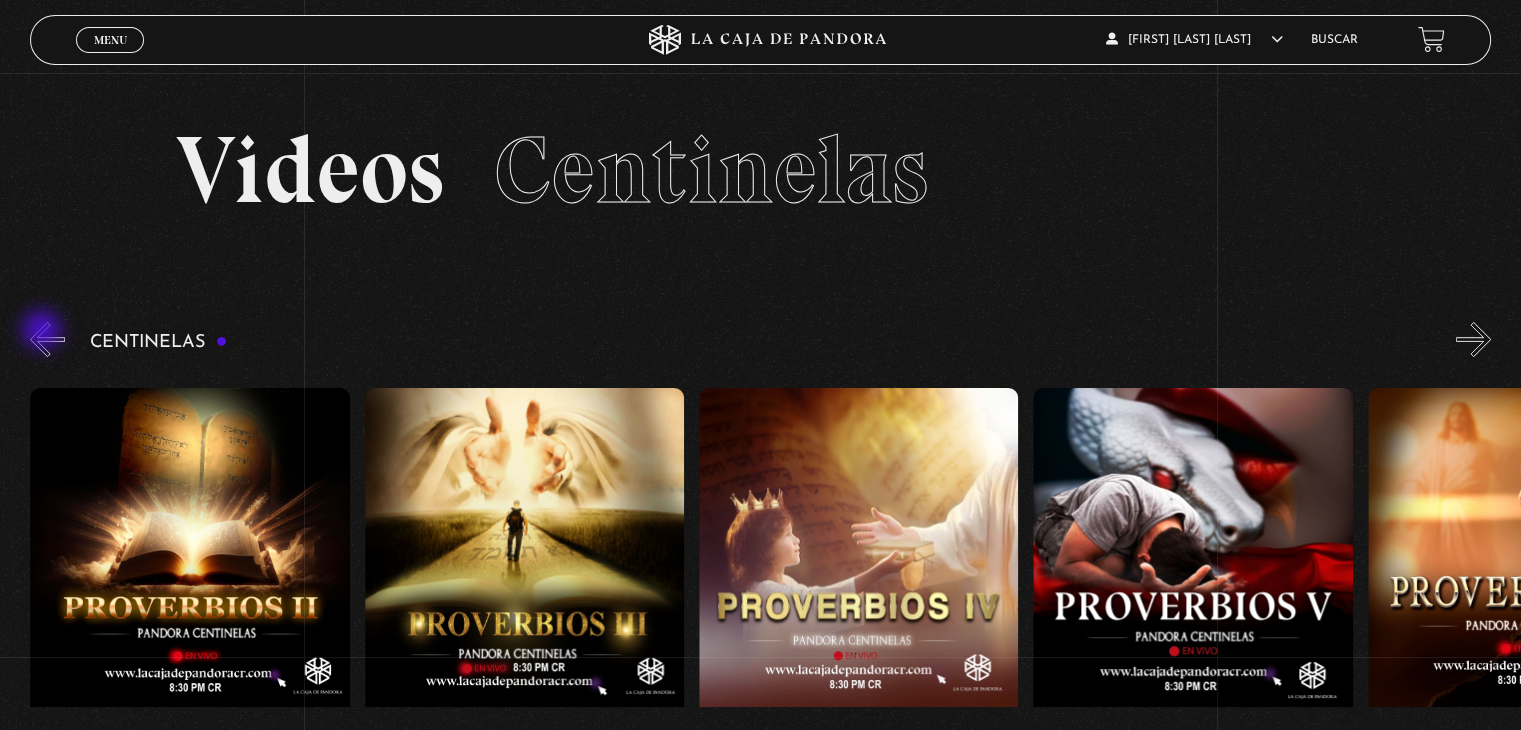 click on "«" at bounding box center (47, 339) 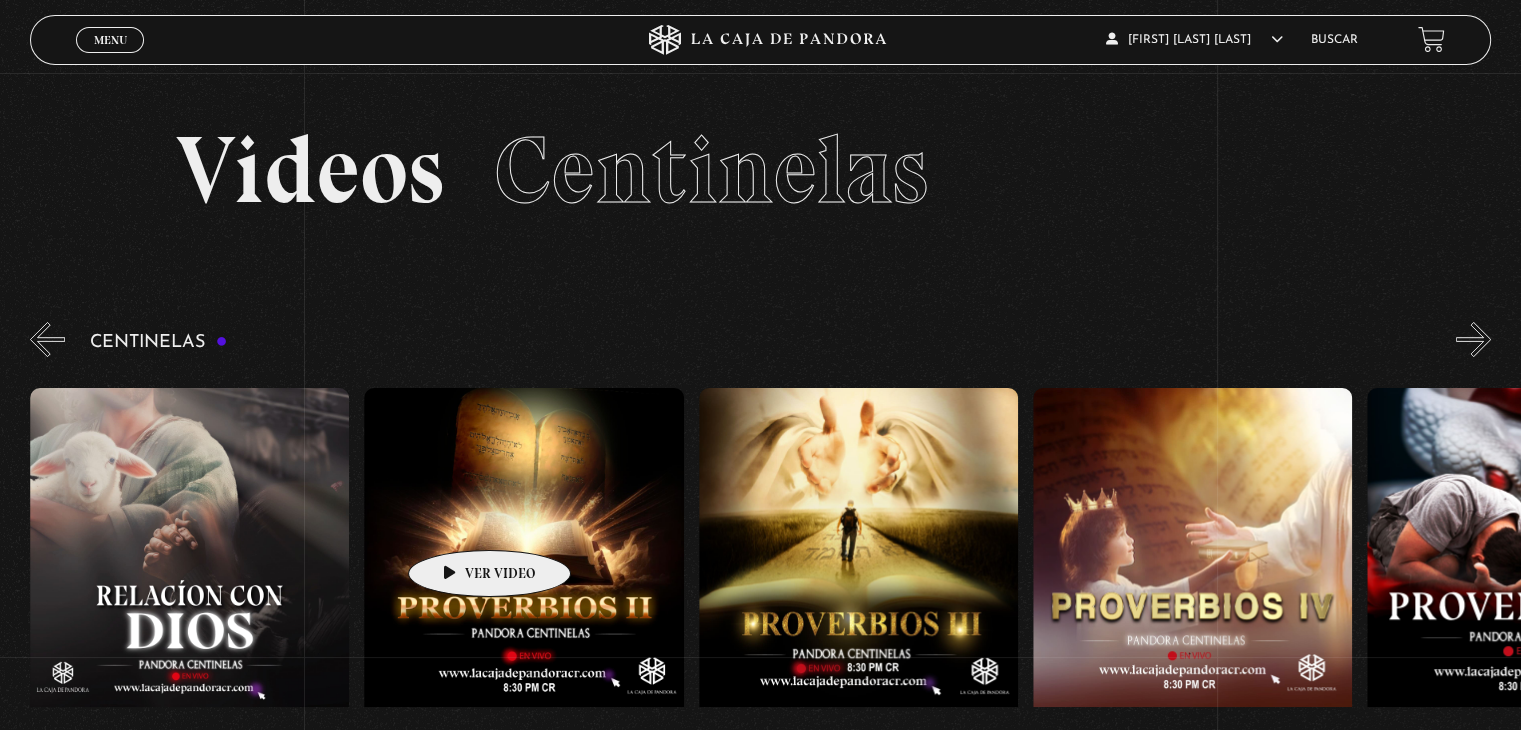 scroll, scrollTop: 0, scrollLeft: 1003, axis: horizontal 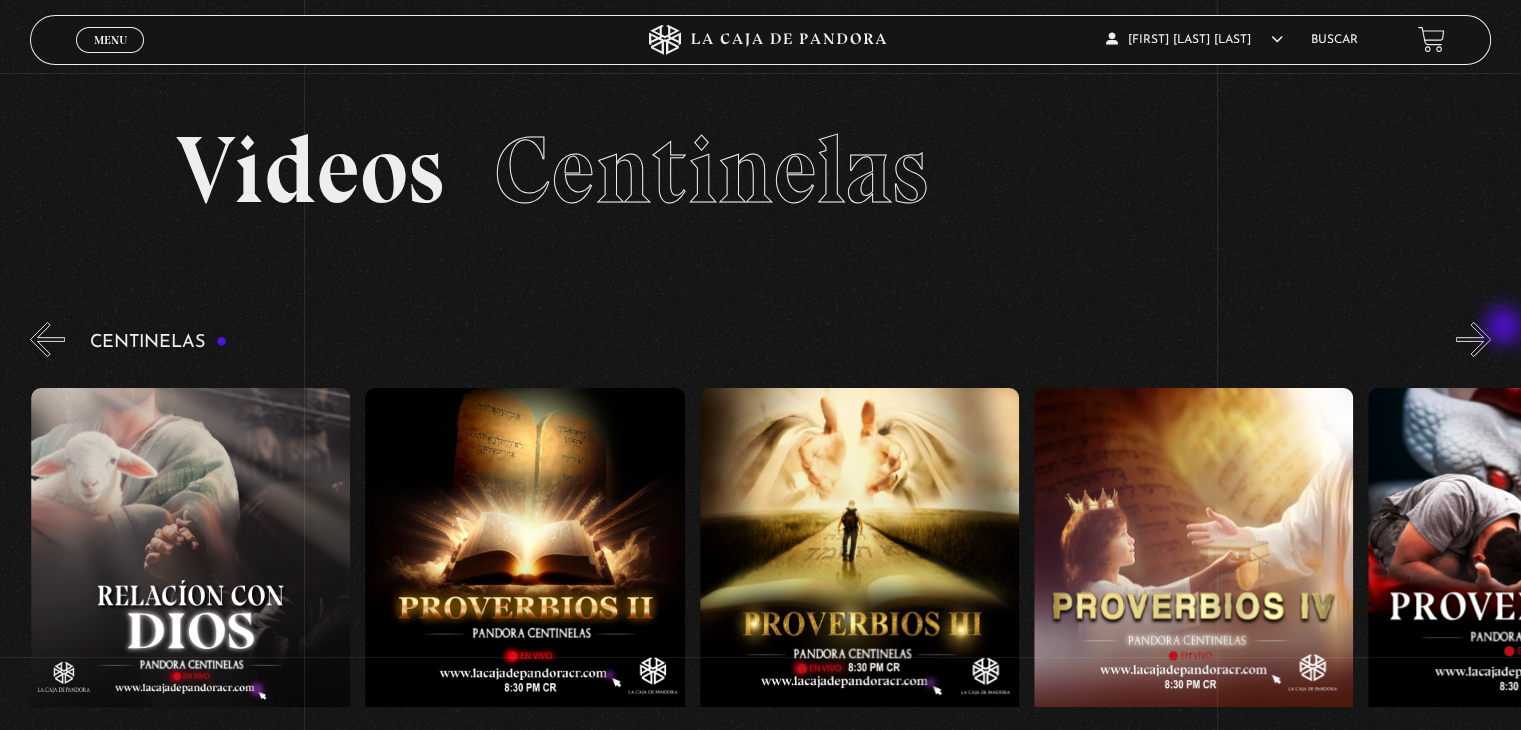 click on "»" at bounding box center (1473, 339) 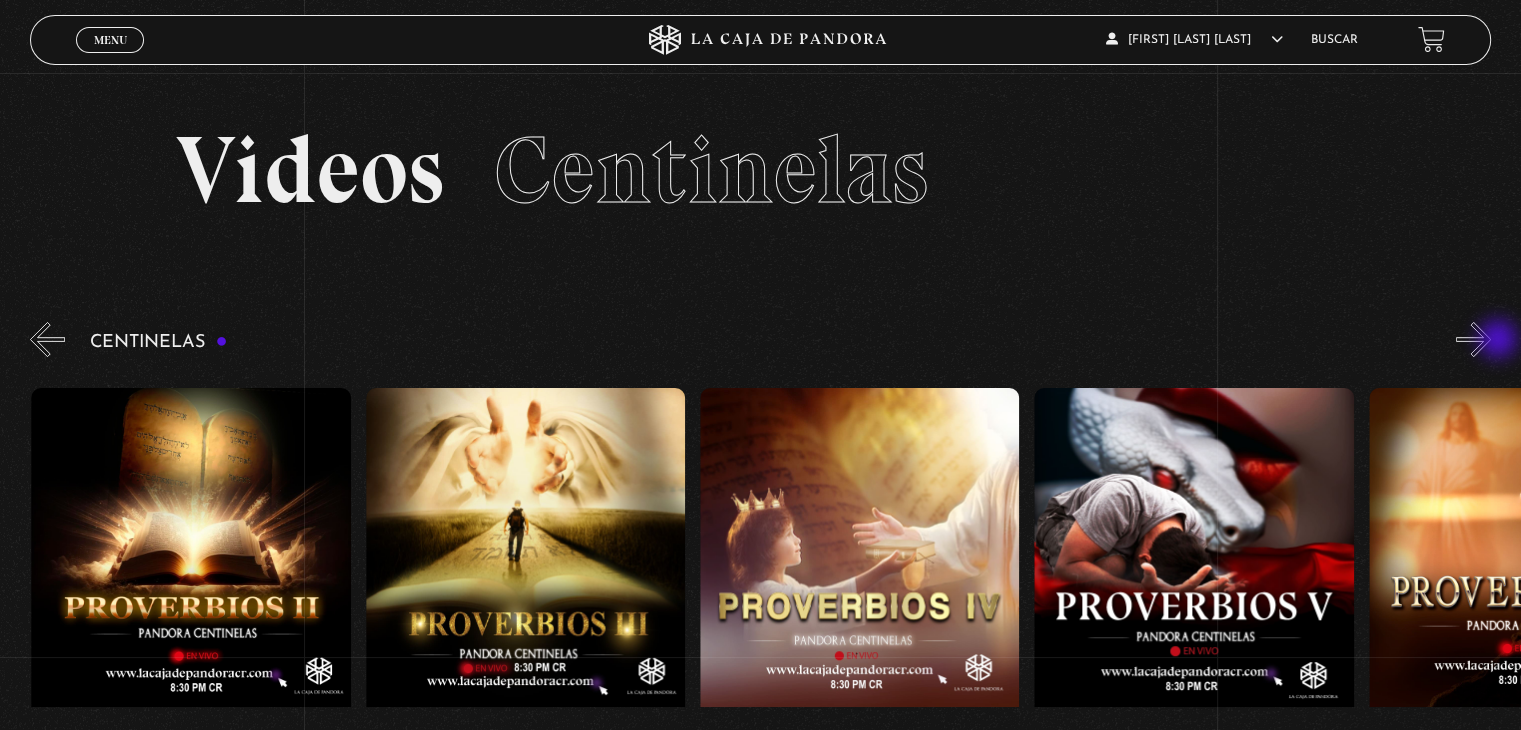 click on "»" at bounding box center [1473, 339] 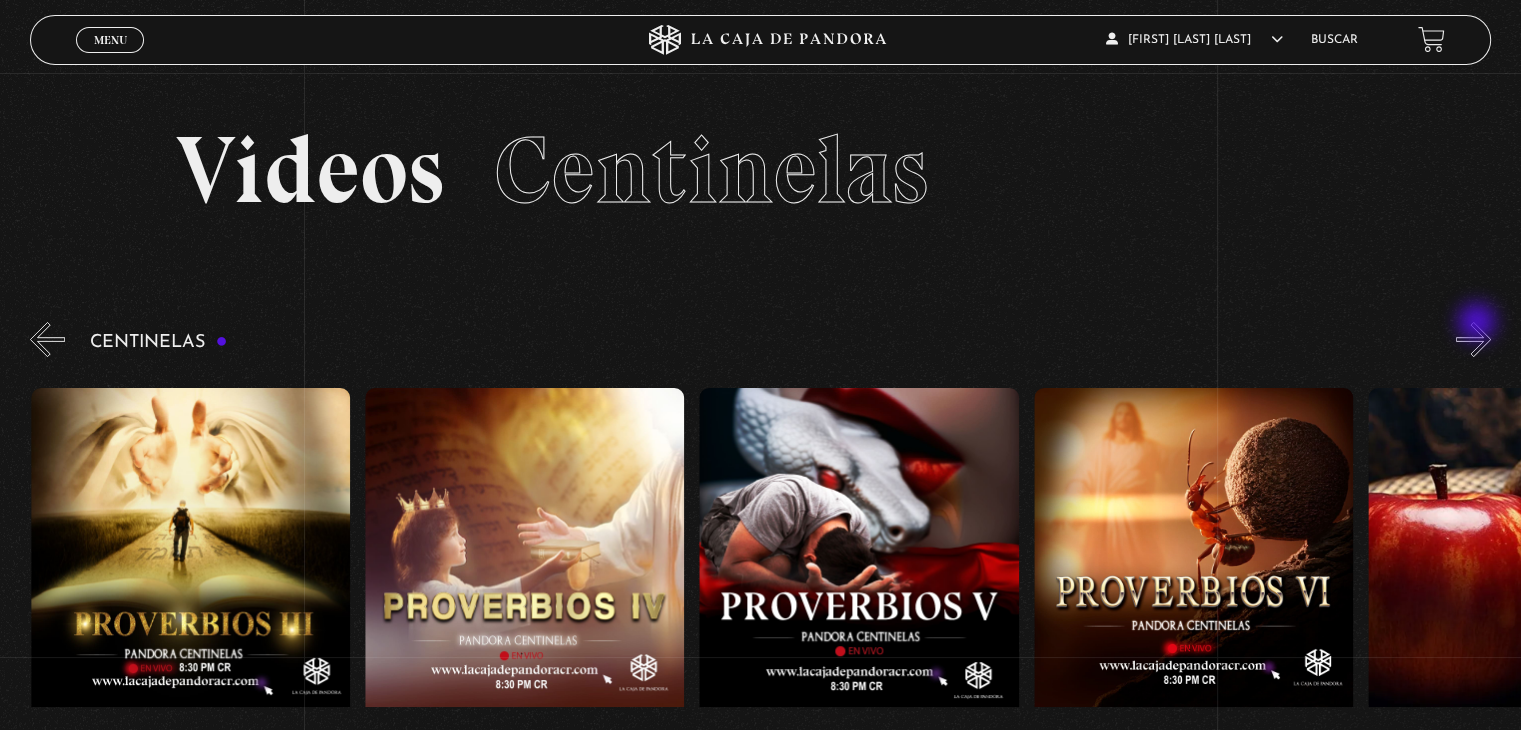 click on "»" at bounding box center (1473, 339) 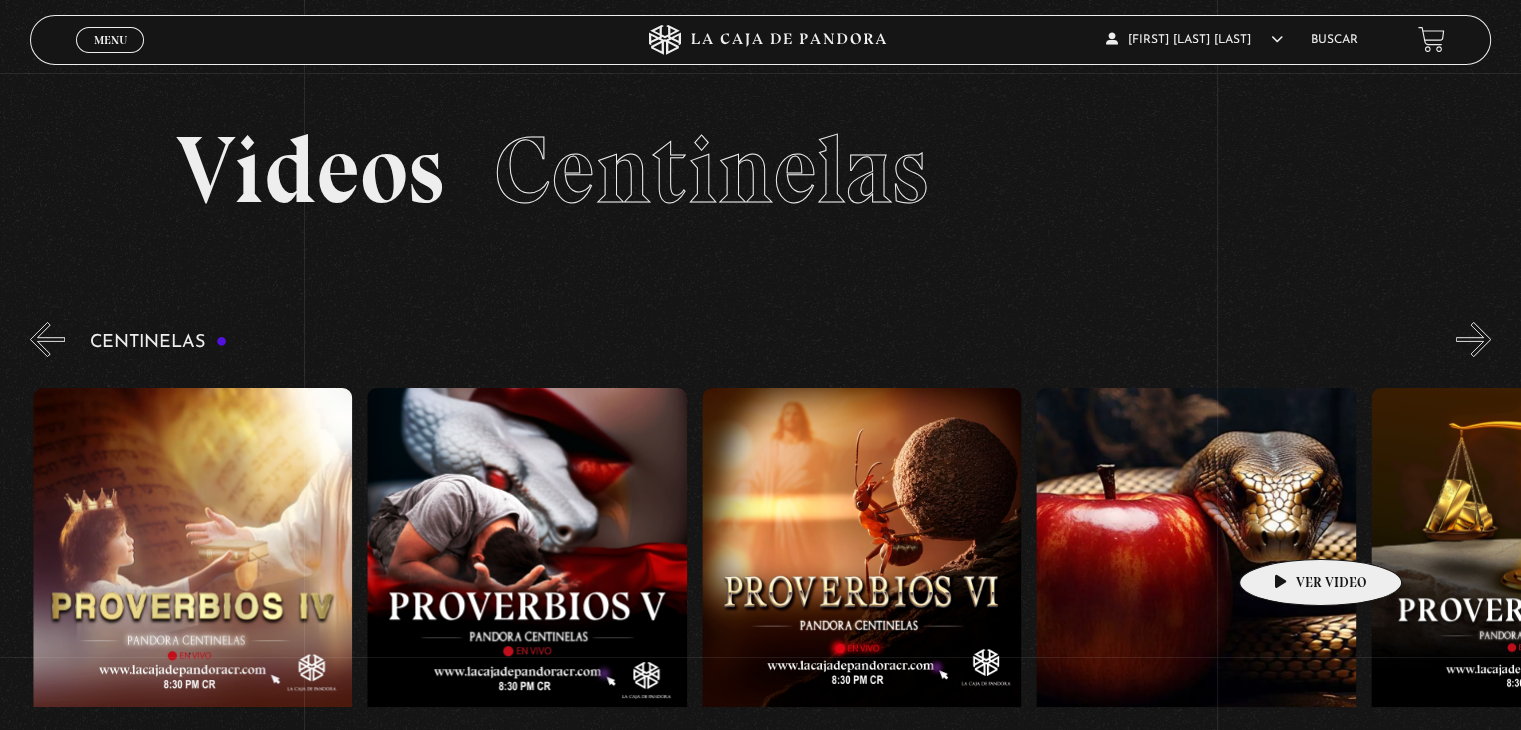 scroll, scrollTop: 0, scrollLeft: 2006, axis: horizontal 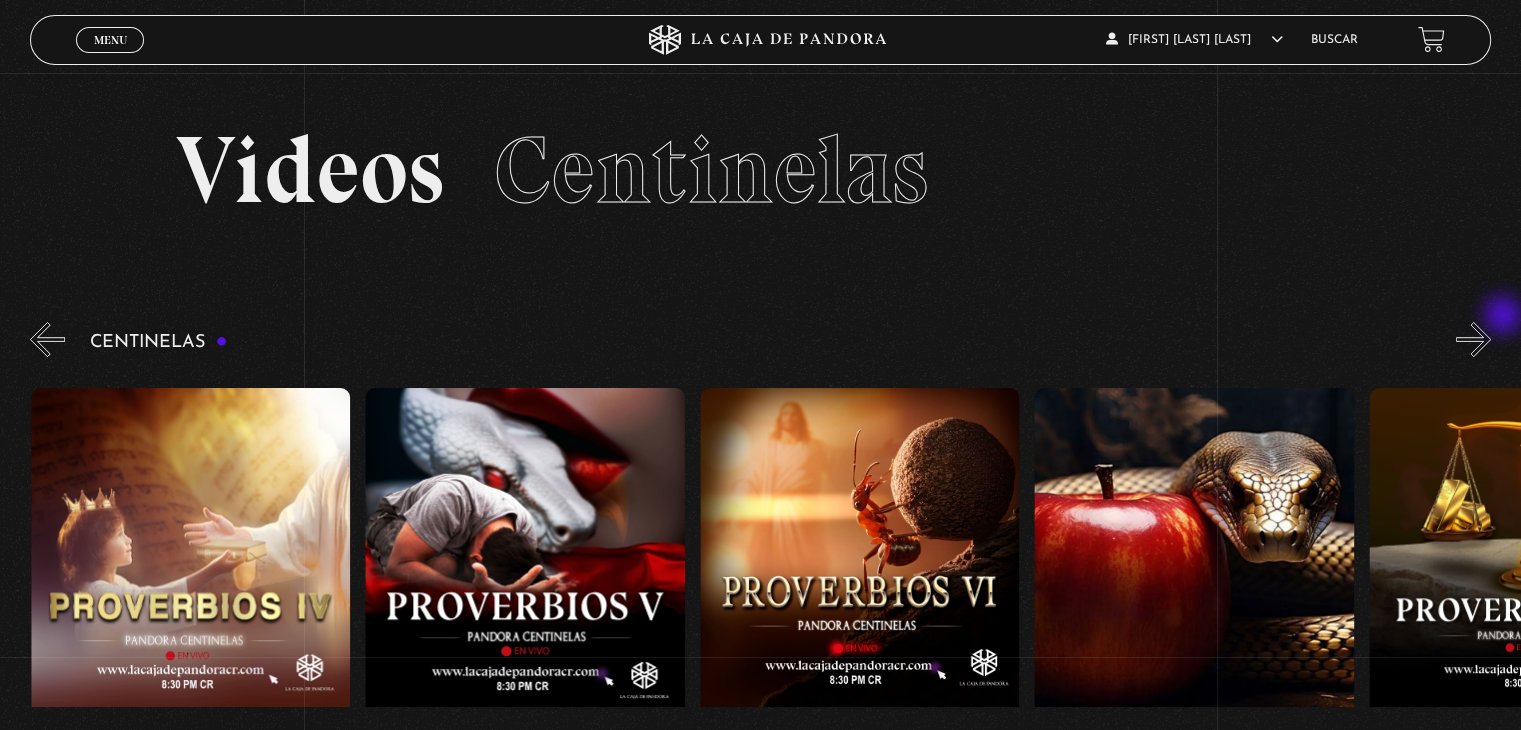 click on "Centinelas" at bounding box center (775, 561) 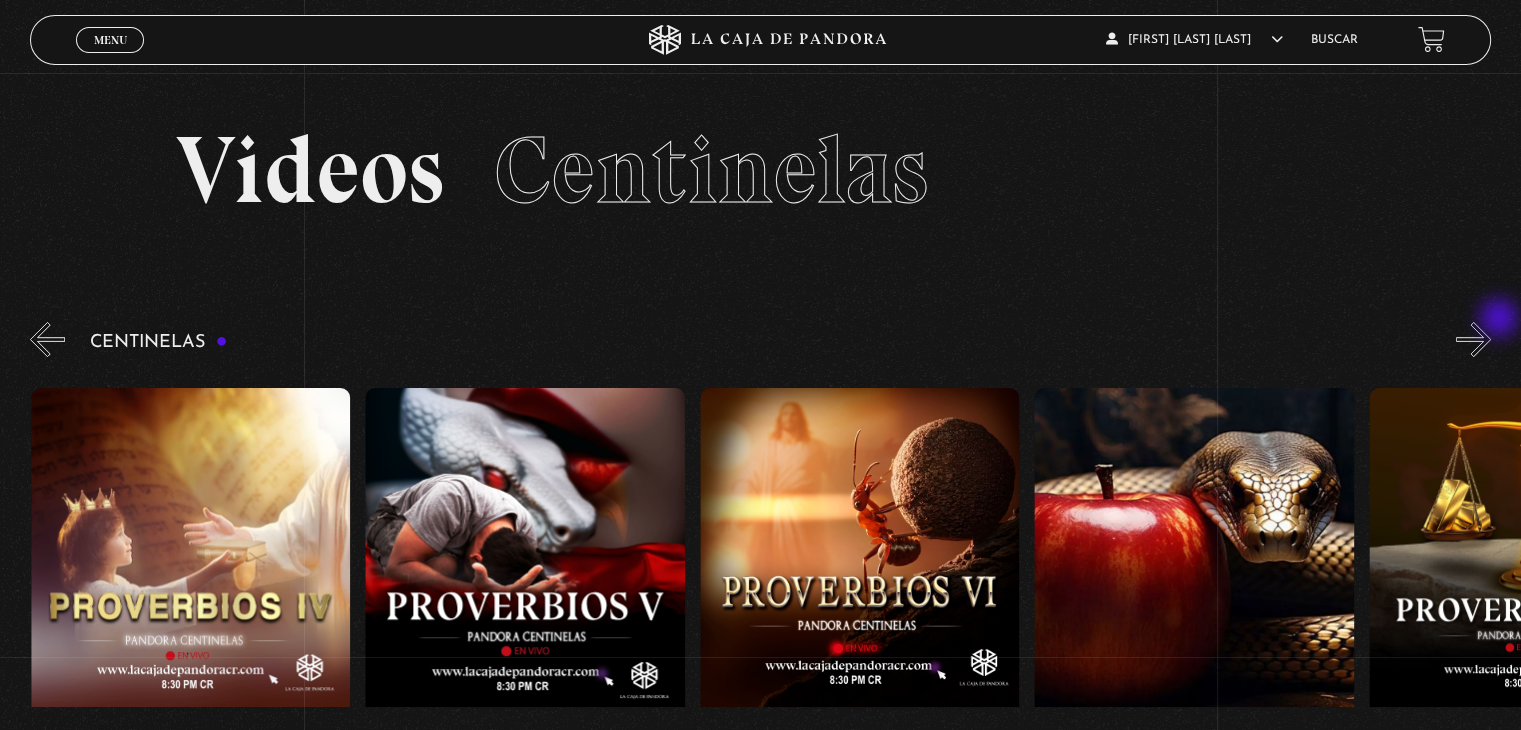 click on "»" at bounding box center (1473, 339) 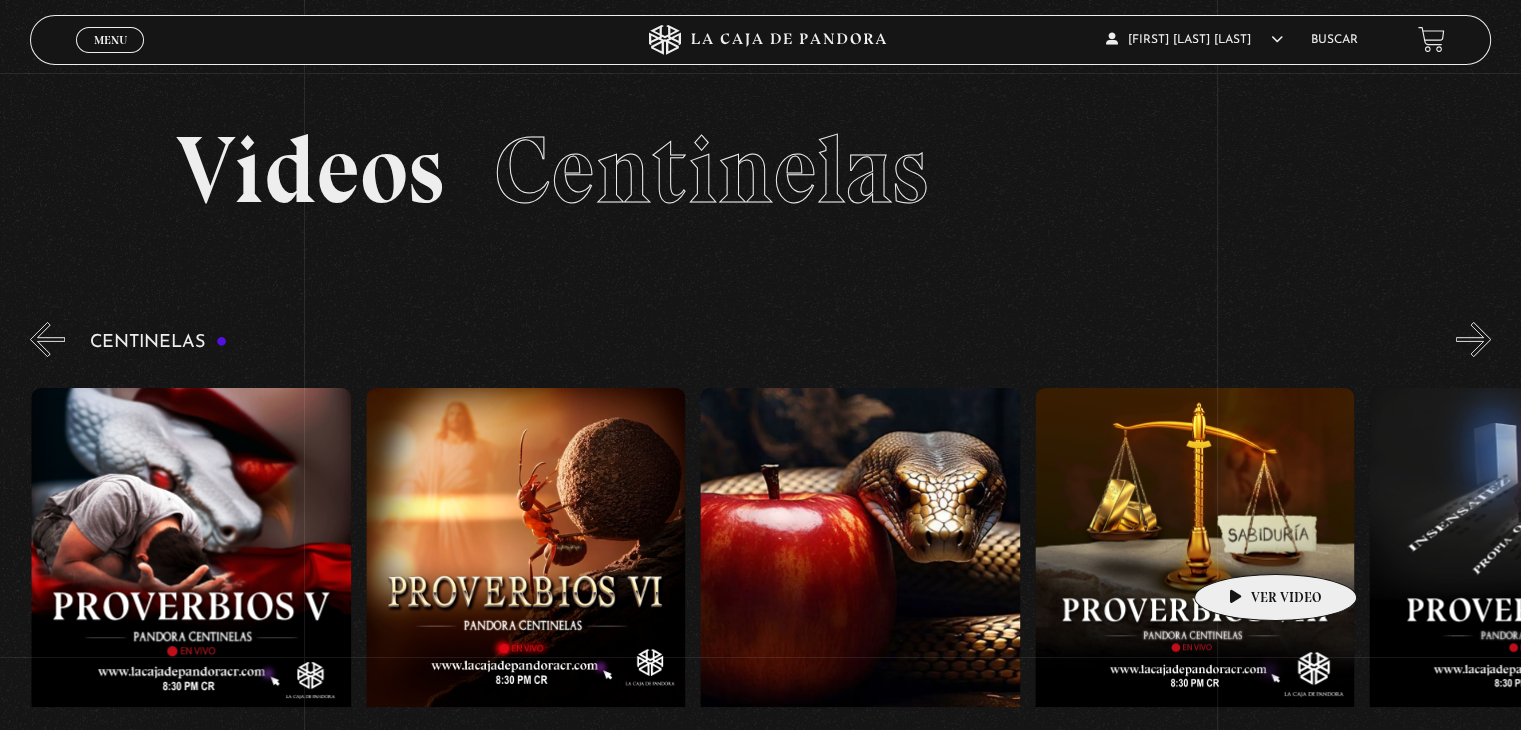 scroll, scrollTop: 0, scrollLeft: 2340, axis: horizontal 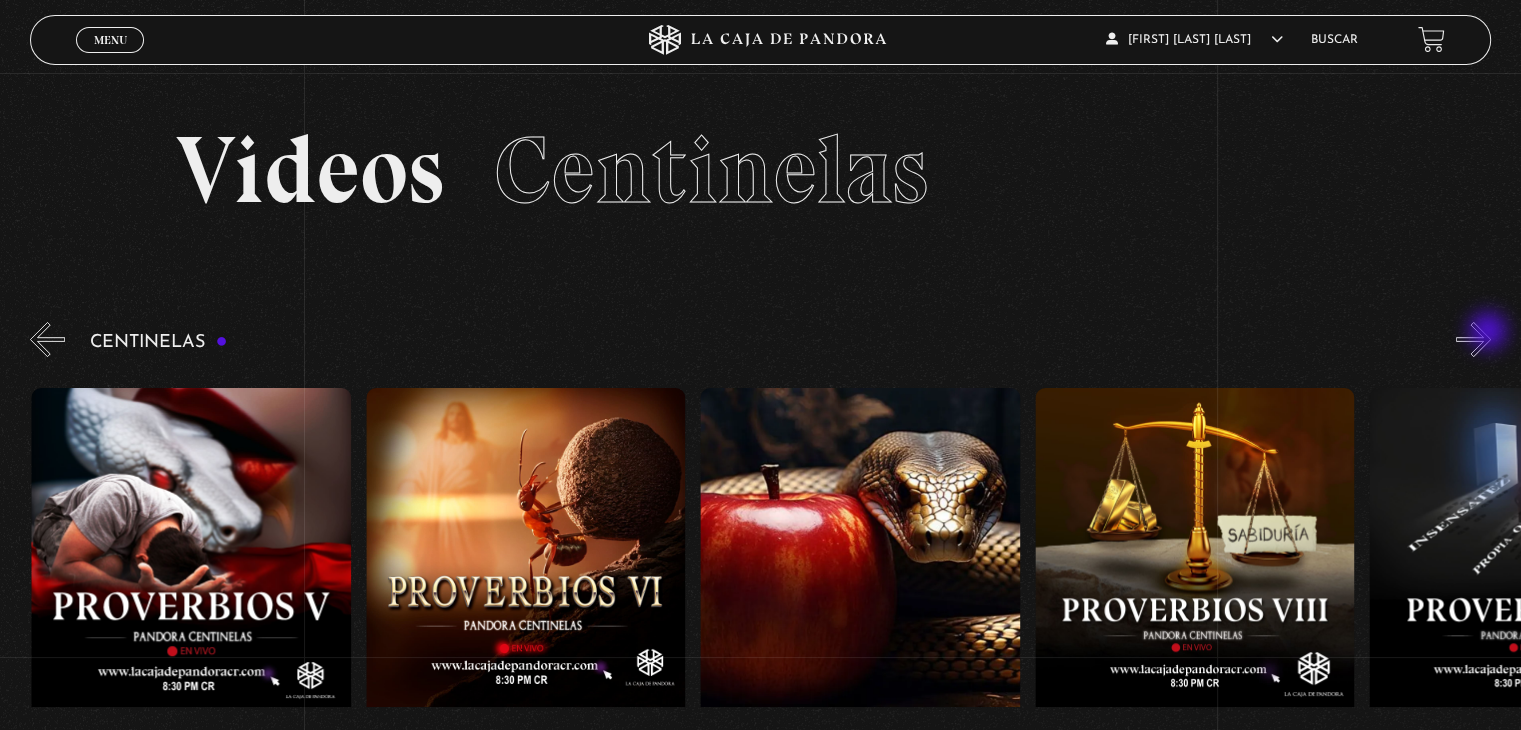 click on "»" at bounding box center (1473, 339) 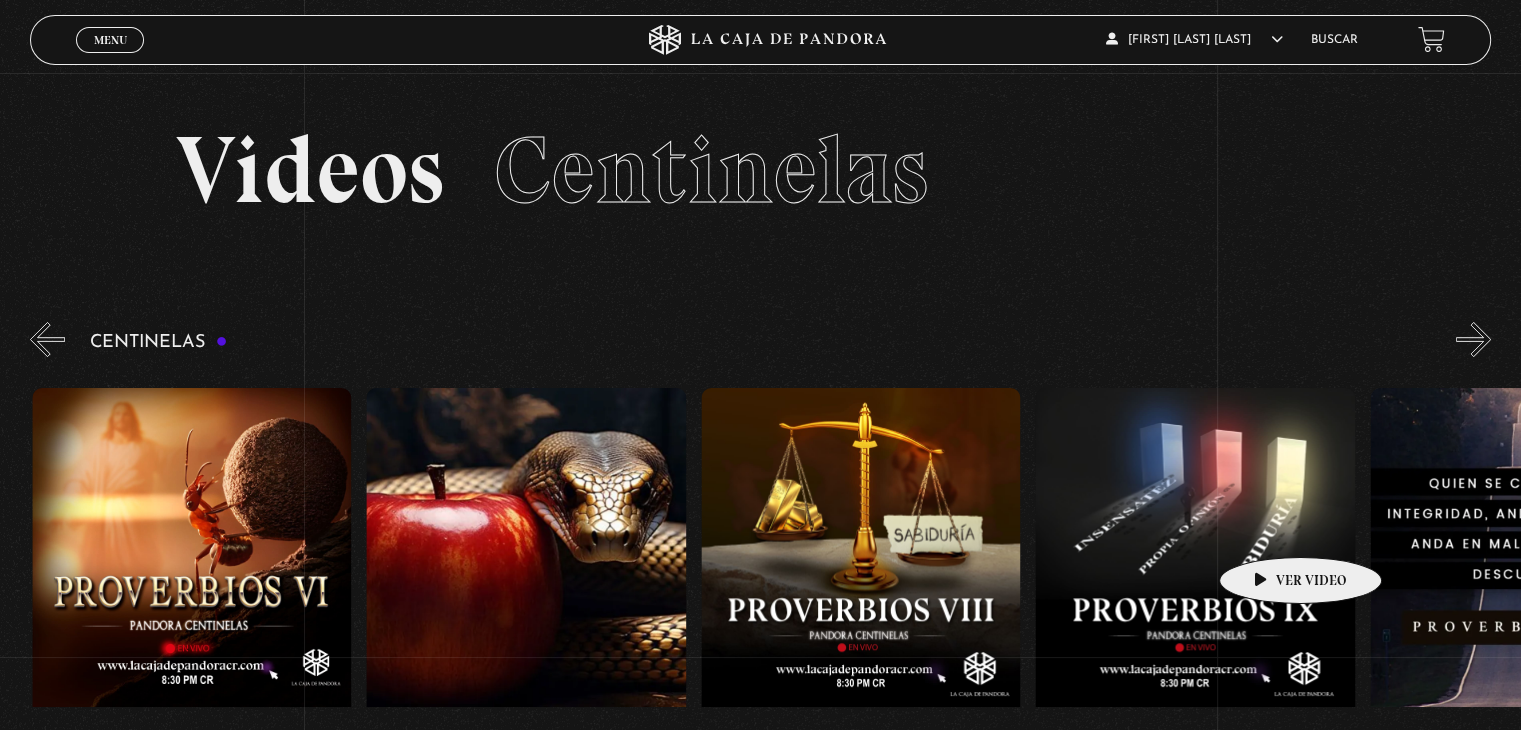 scroll, scrollTop: 0, scrollLeft: 2675, axis: horizontal 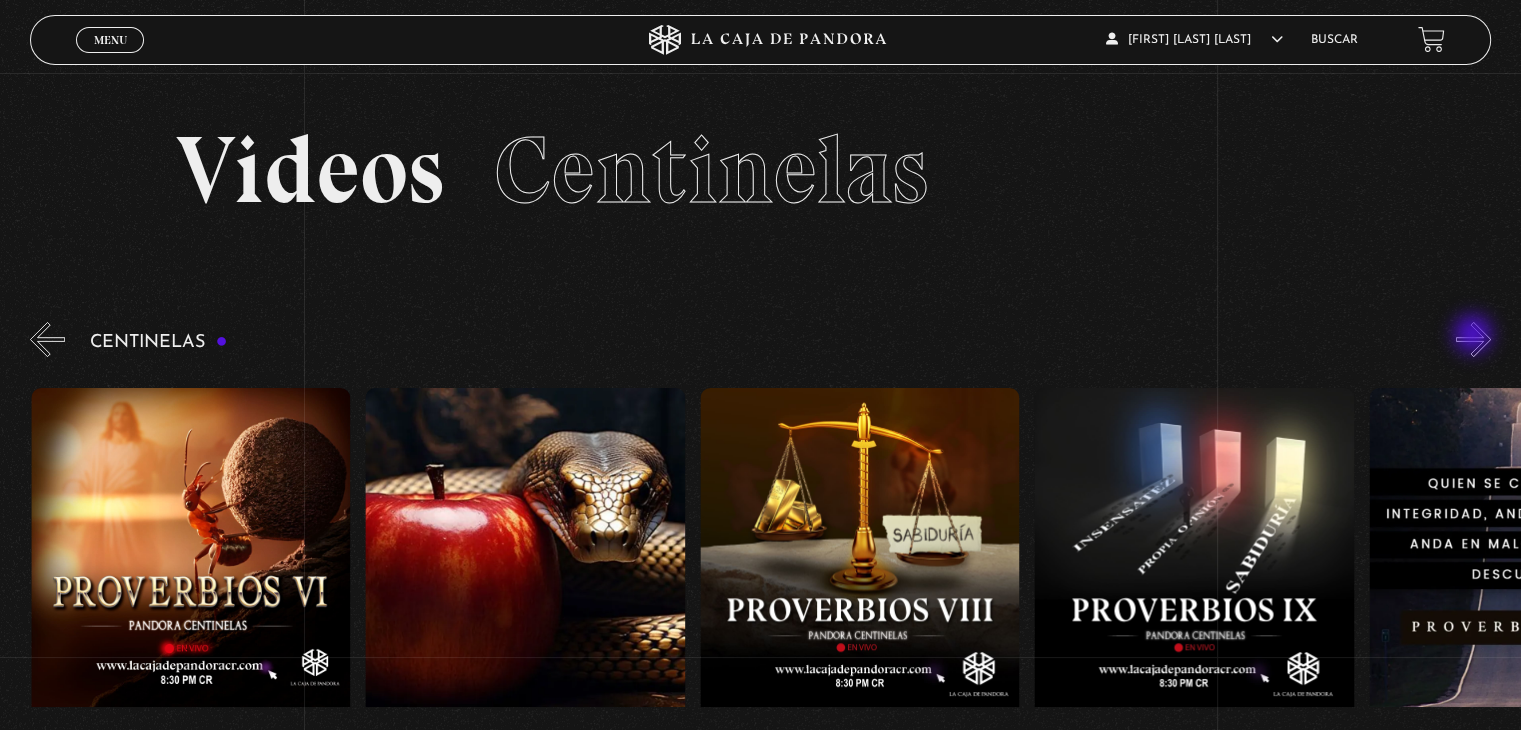 click on "»" at bounding box center [1473, 339] 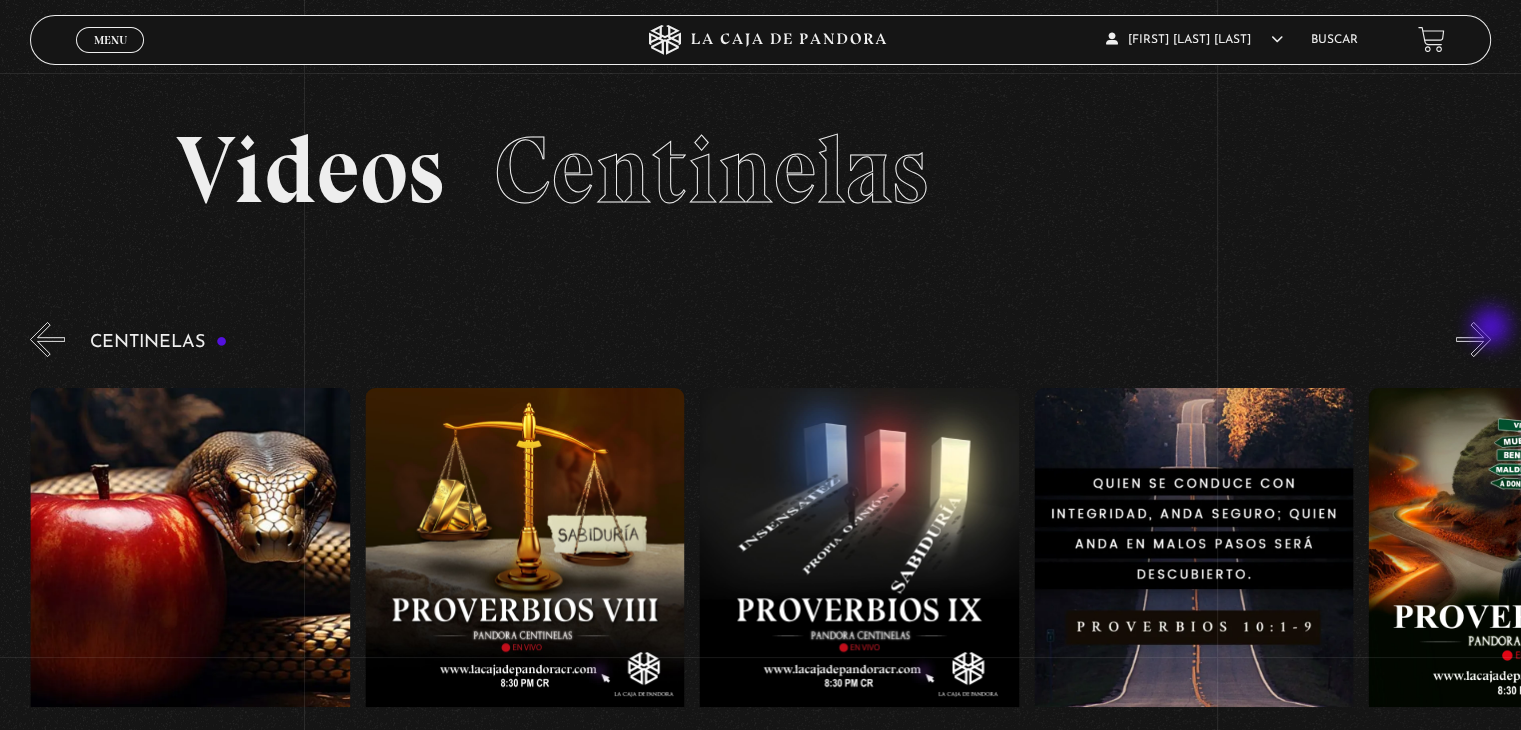 click on "»" at bounding box center [1473, 339] 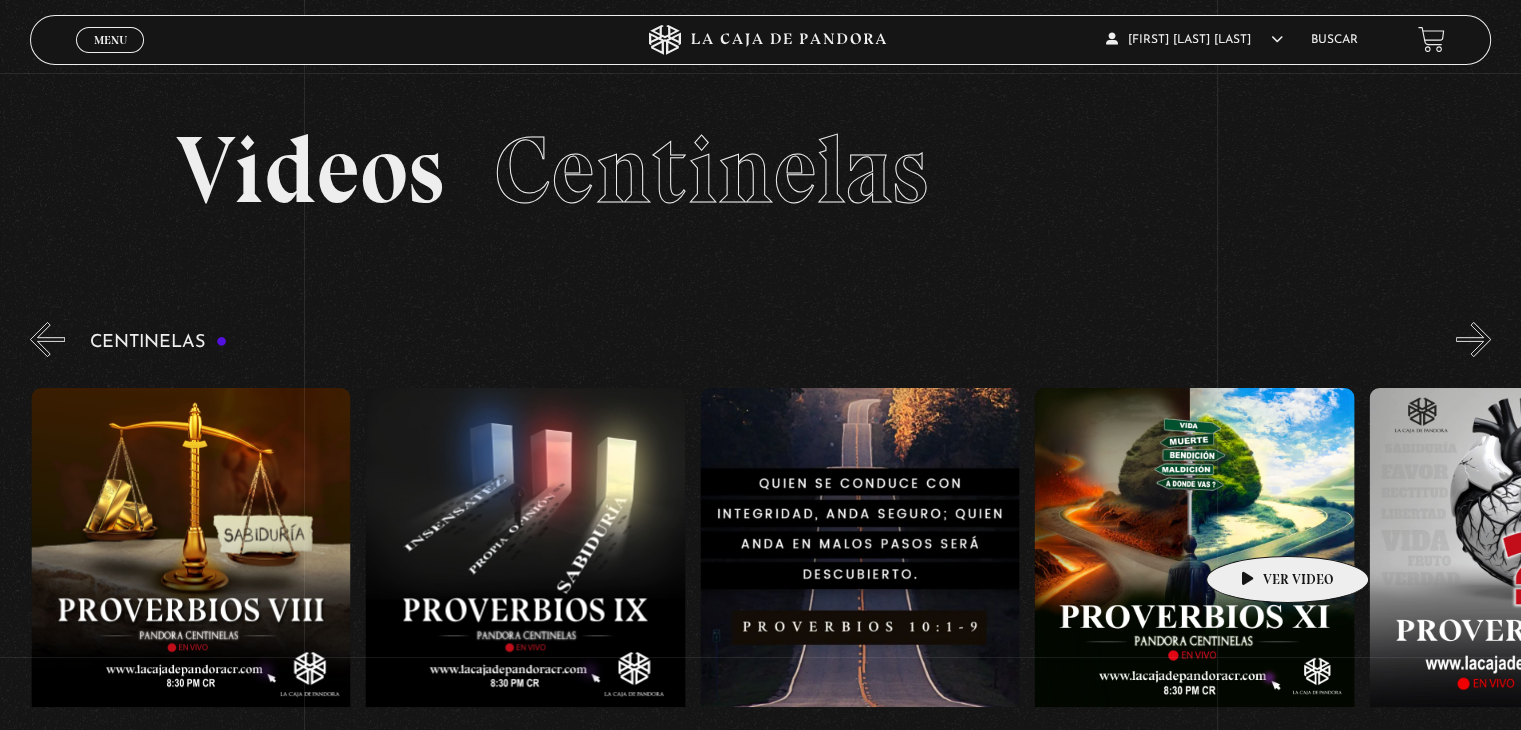 click at bounding box center [1193, 568] 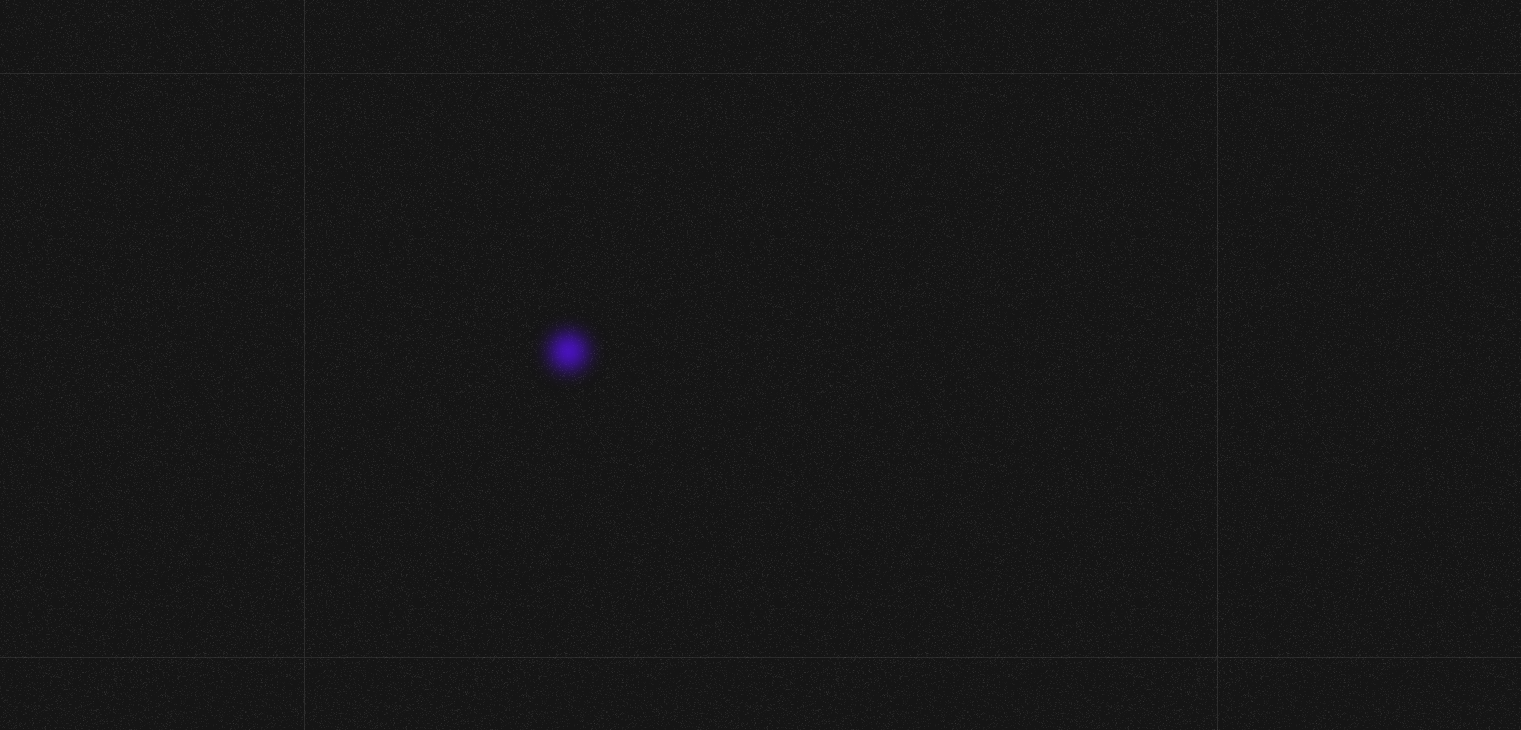 scroll, scrollTop: 0, scrollLeft: 0, axis: both 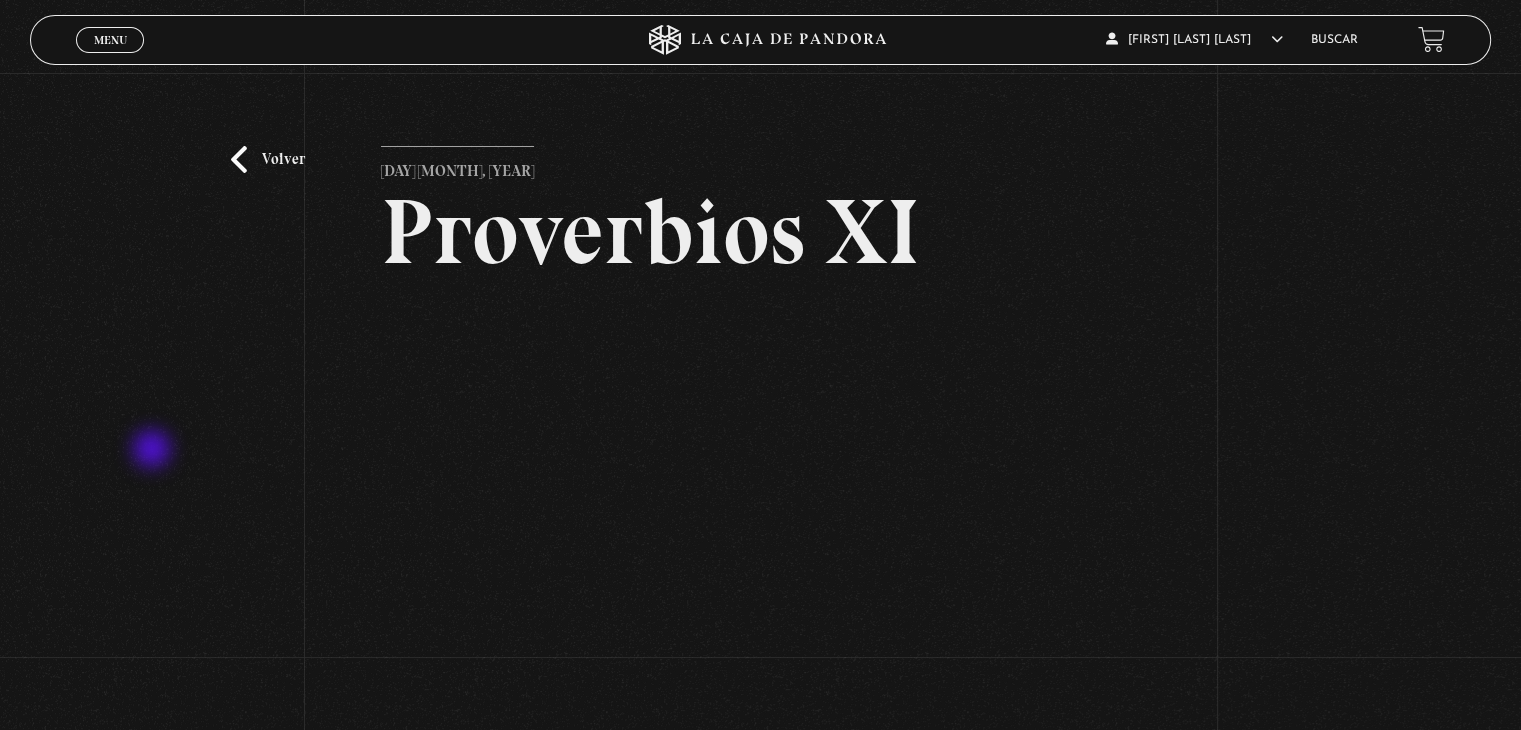 click on "Volver
9 julio, 2024
Proverbios XI
WhatsApp Twitter Messenger Email" at bounding box center (760, 450) 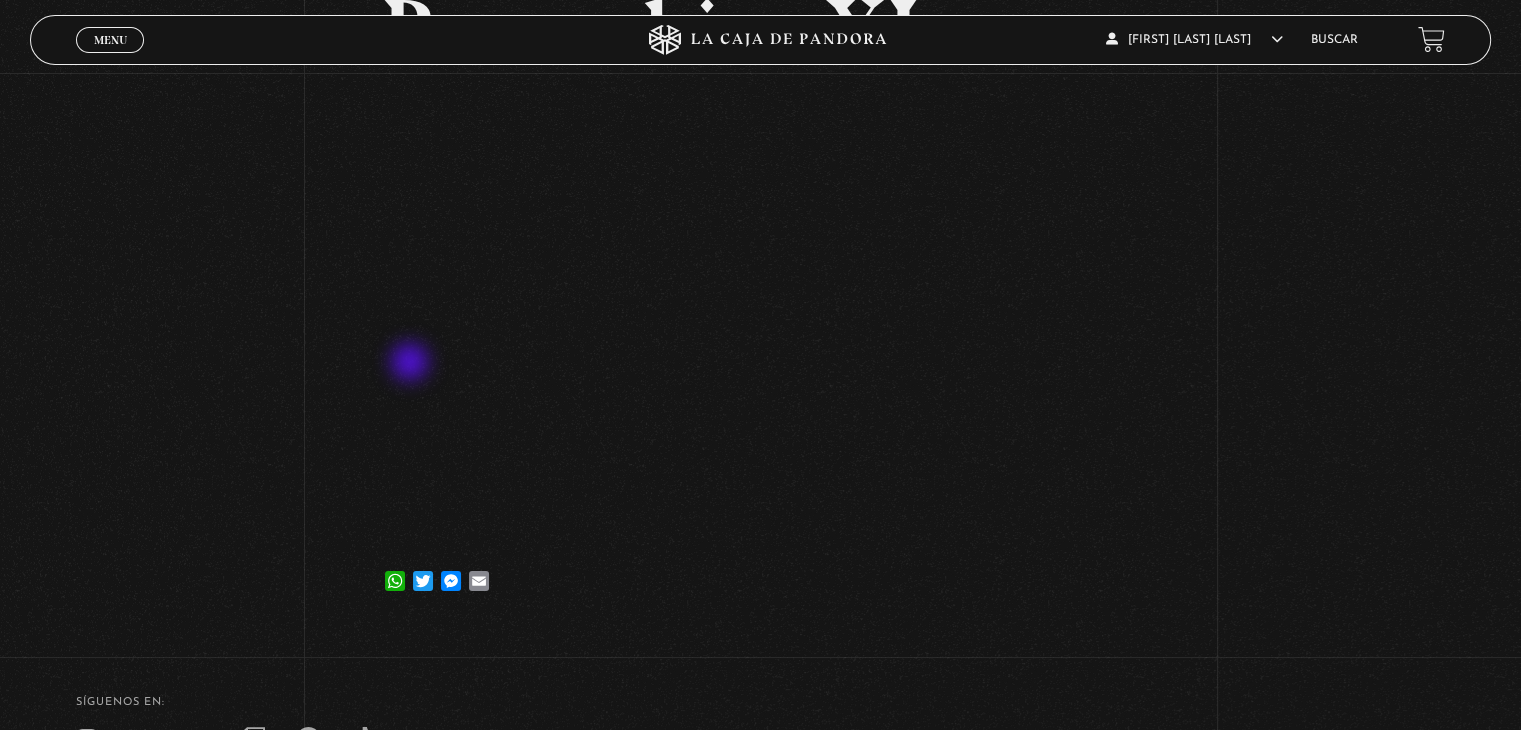 scroll, scrollTop: 100, scrollLeft: 0, axis: vertical 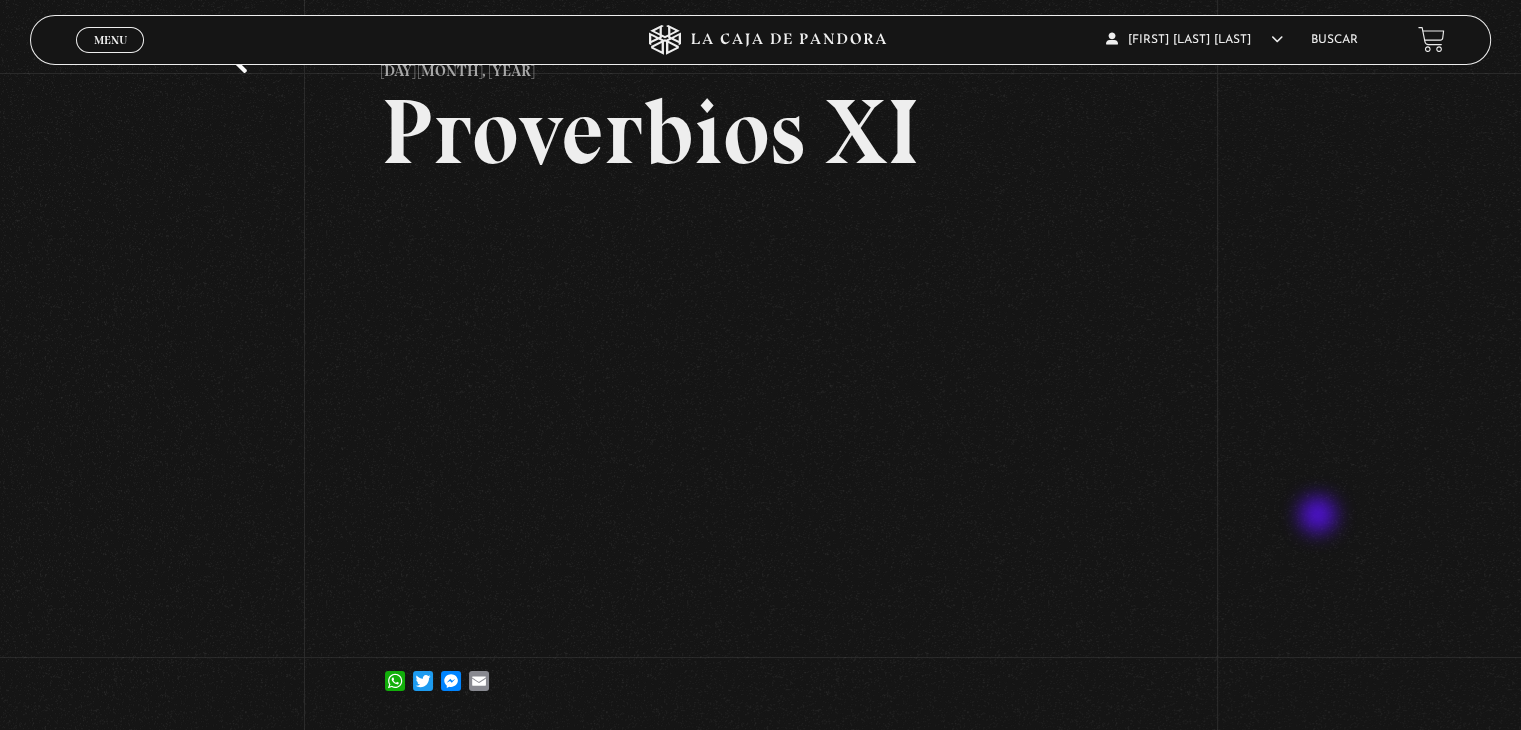 click on "Volver
9 julio, 2024
Proverbios XI
WhatsApp Twitter Messenger Email" at bounding box center (760, 350) 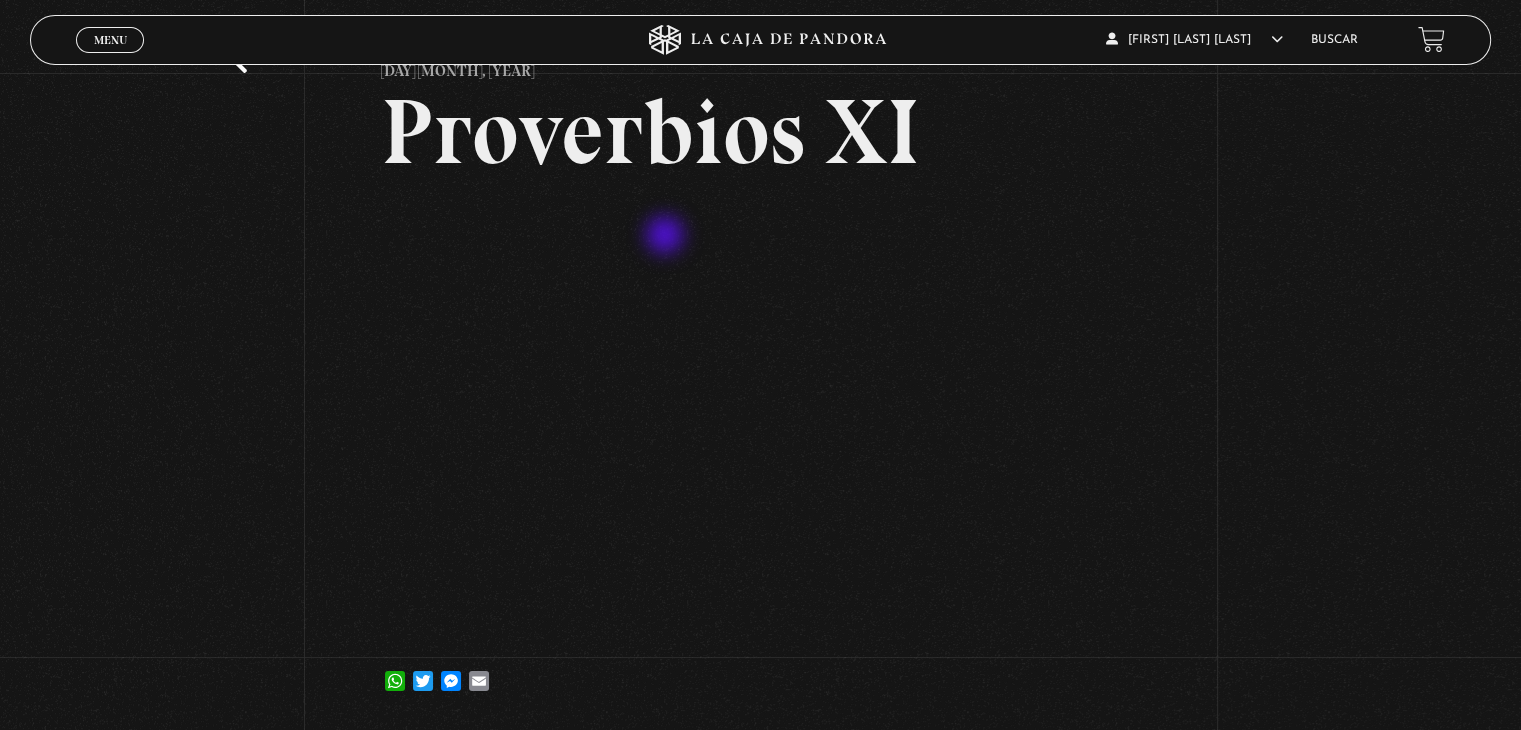 scroll, scrollTop: 0, scrollLeft: 0, axis: both 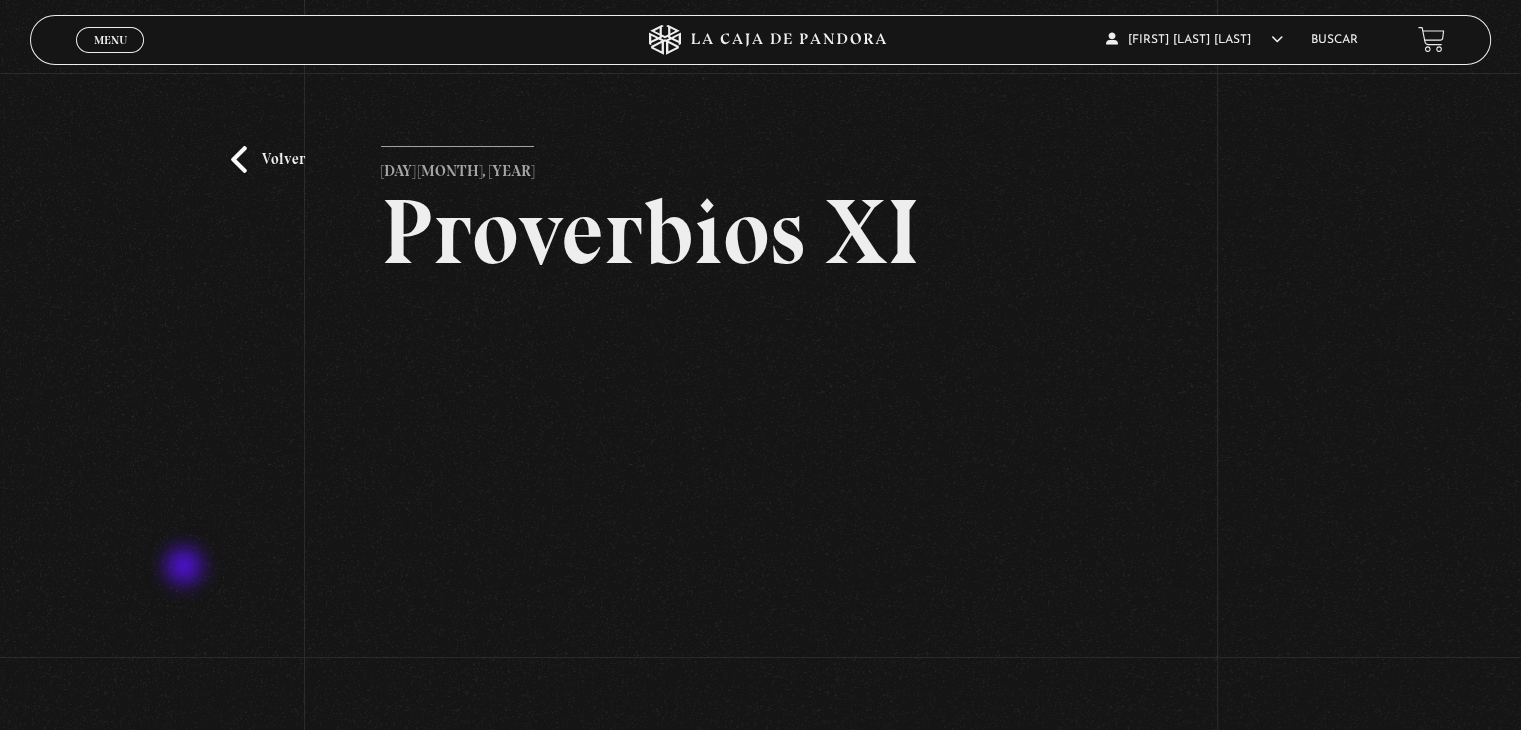 click on "Volver
9 julio, 2024
Proverbios XI
WhatsApp Twitter Messenger Email" at bounding box center [760, 450] 